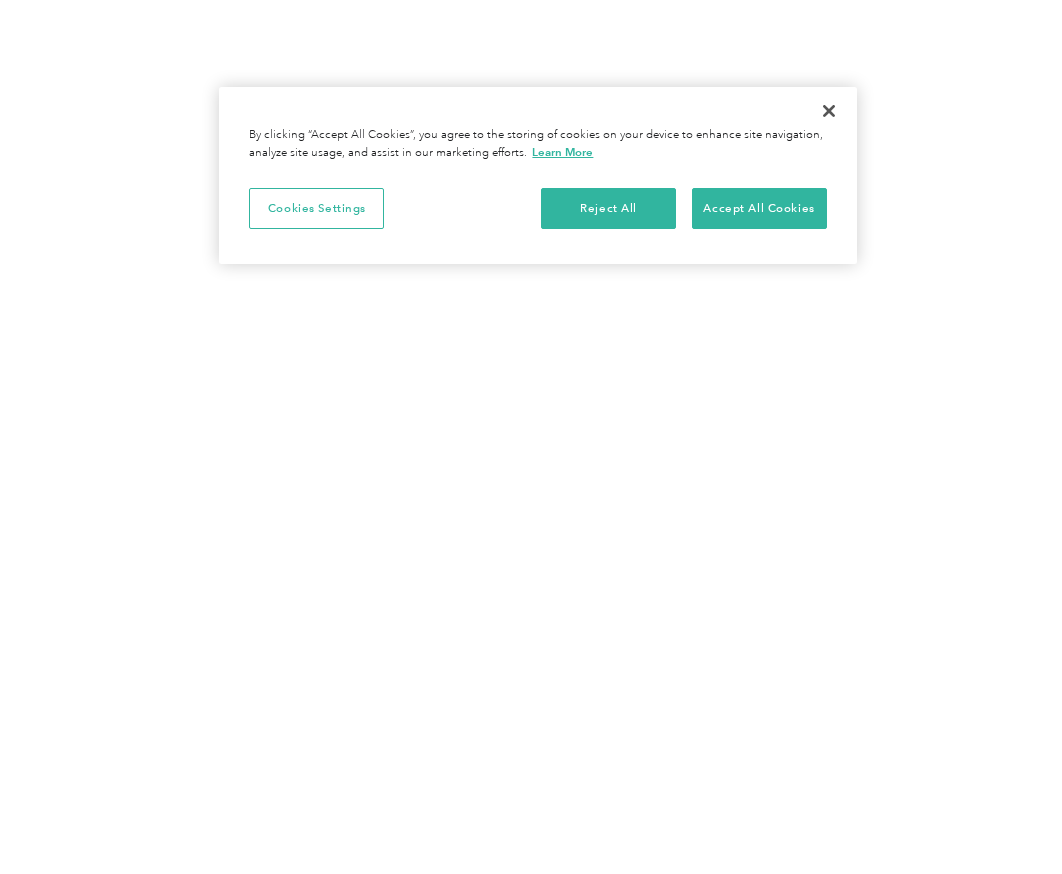 scroll, scrollTop: 0, scrollLeft: 0, axis: both 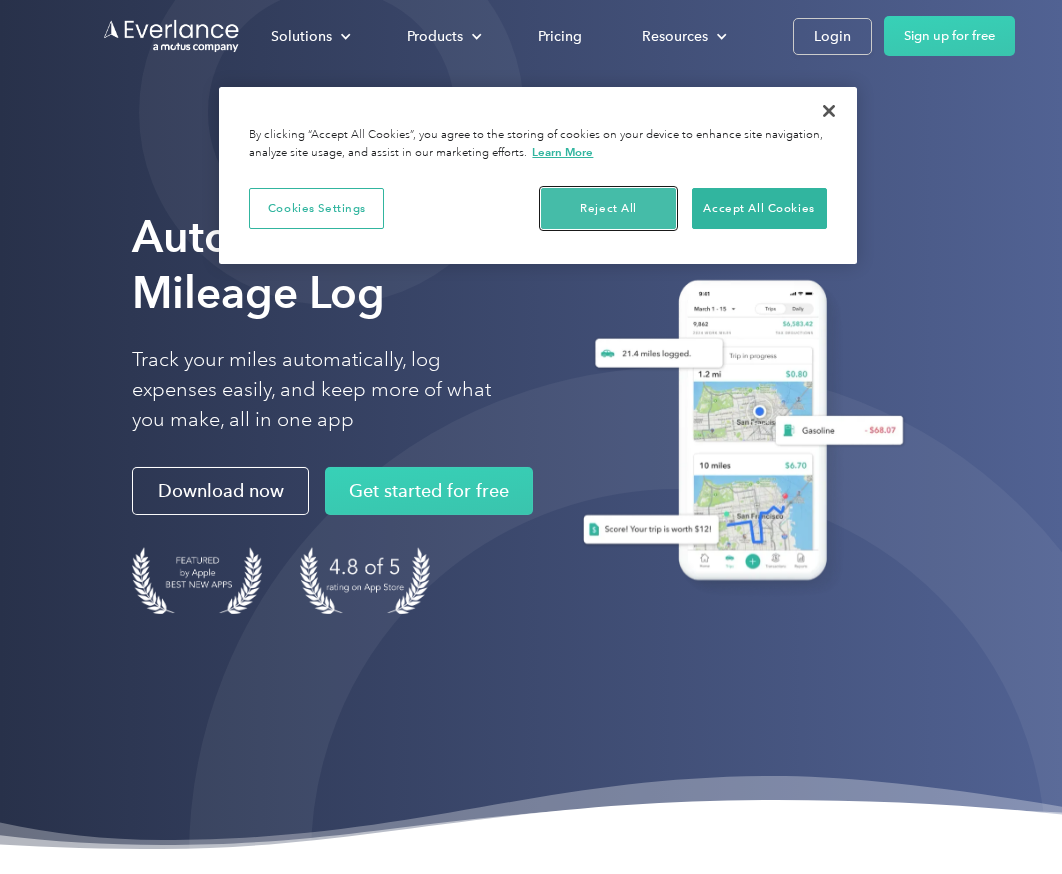 click on "Reject All" at bounding box center [608, 209] 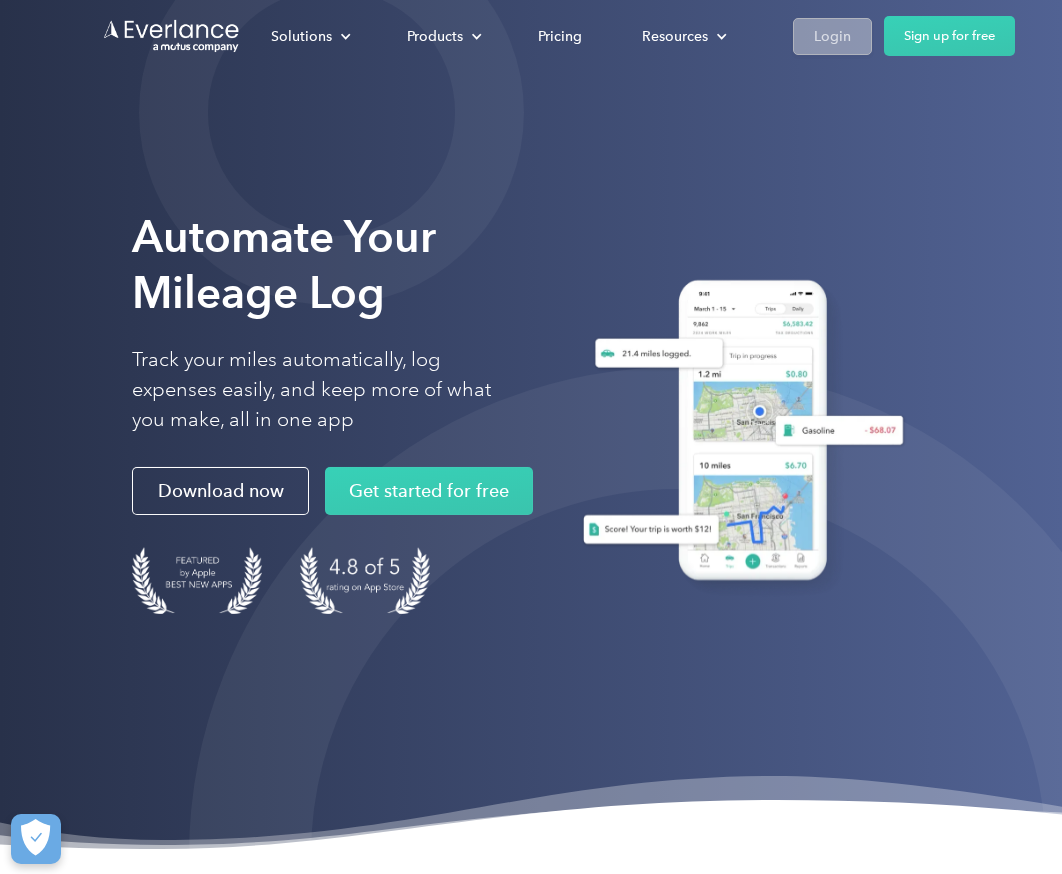 click on "Login" at bounding box center [832, 36] 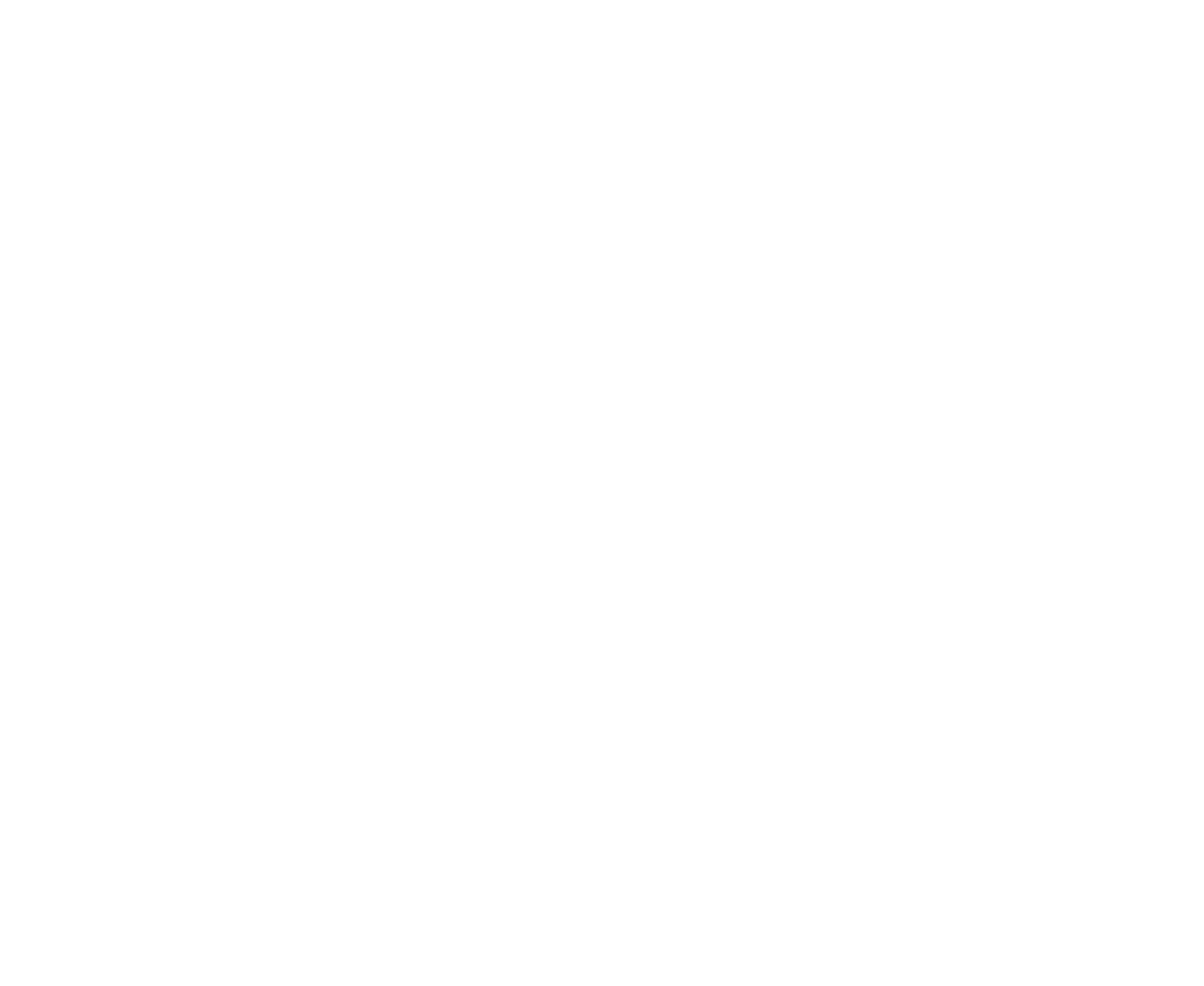 scroll, scrollTop: 0, scrollLeft: 0, axis: both 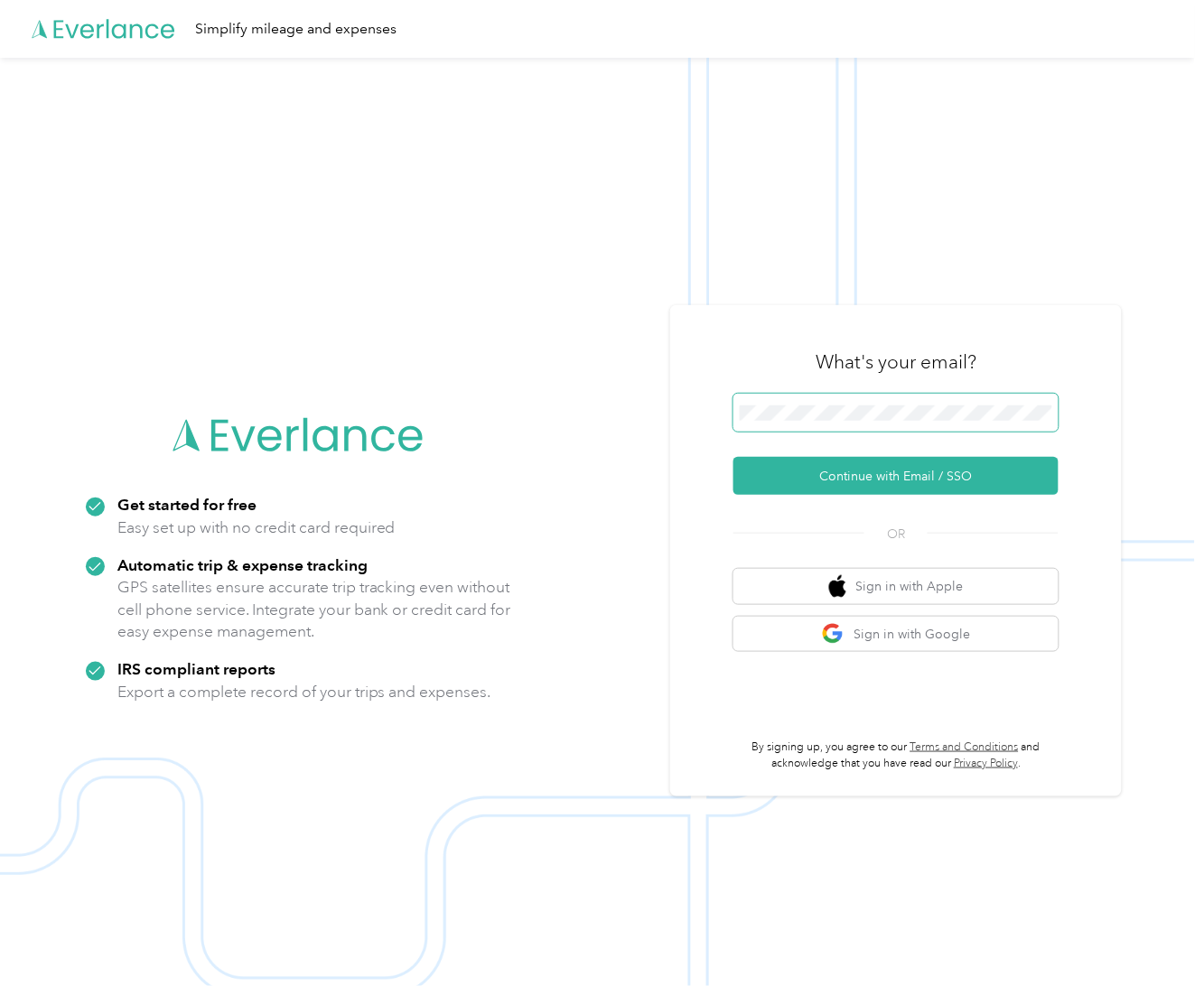 click at bounding box center [896, 413] 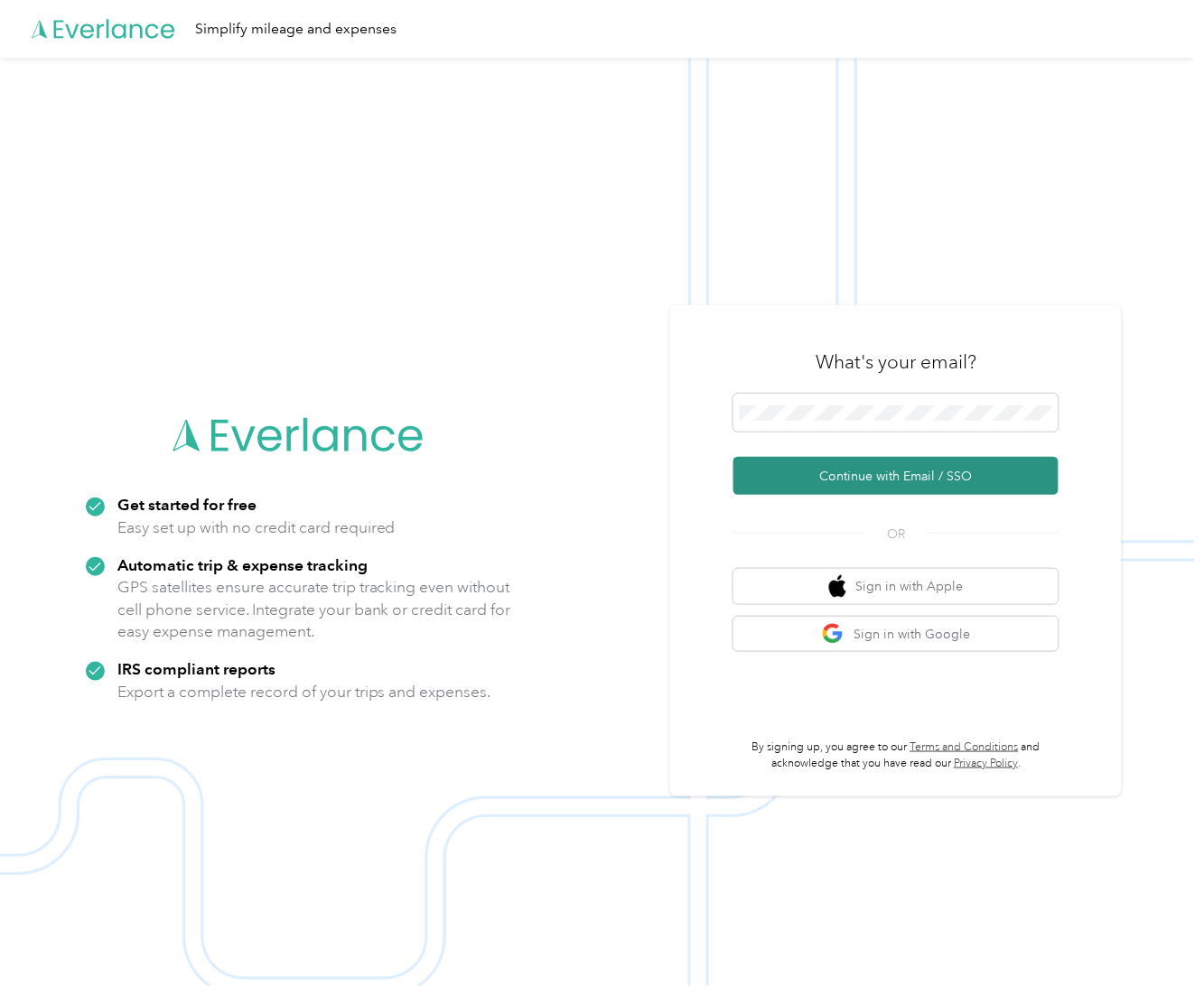 click on "Continue with Email / SSO" at bounding box center (896, 476) 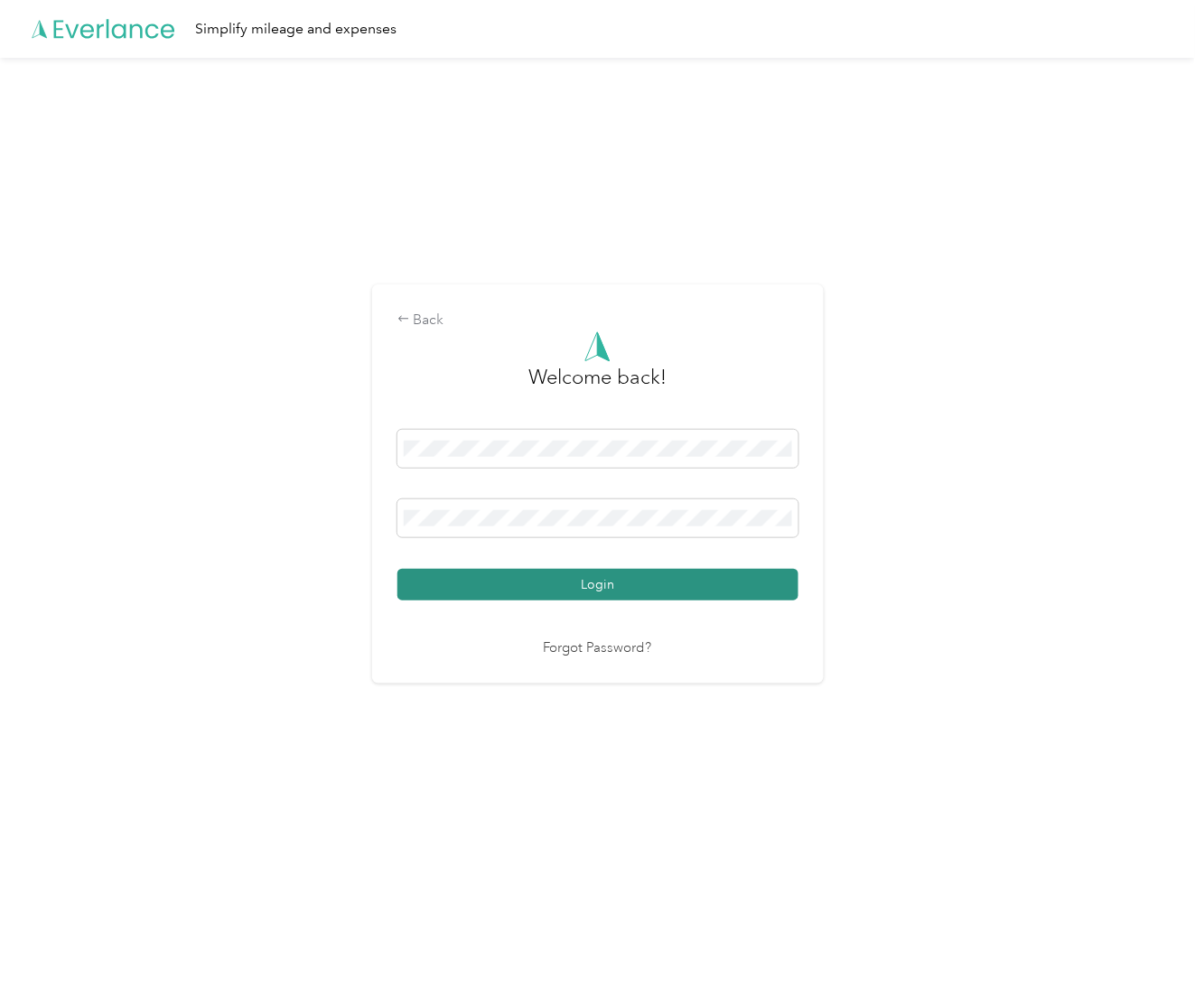 click on "Login" at bounding box center (598, 584) 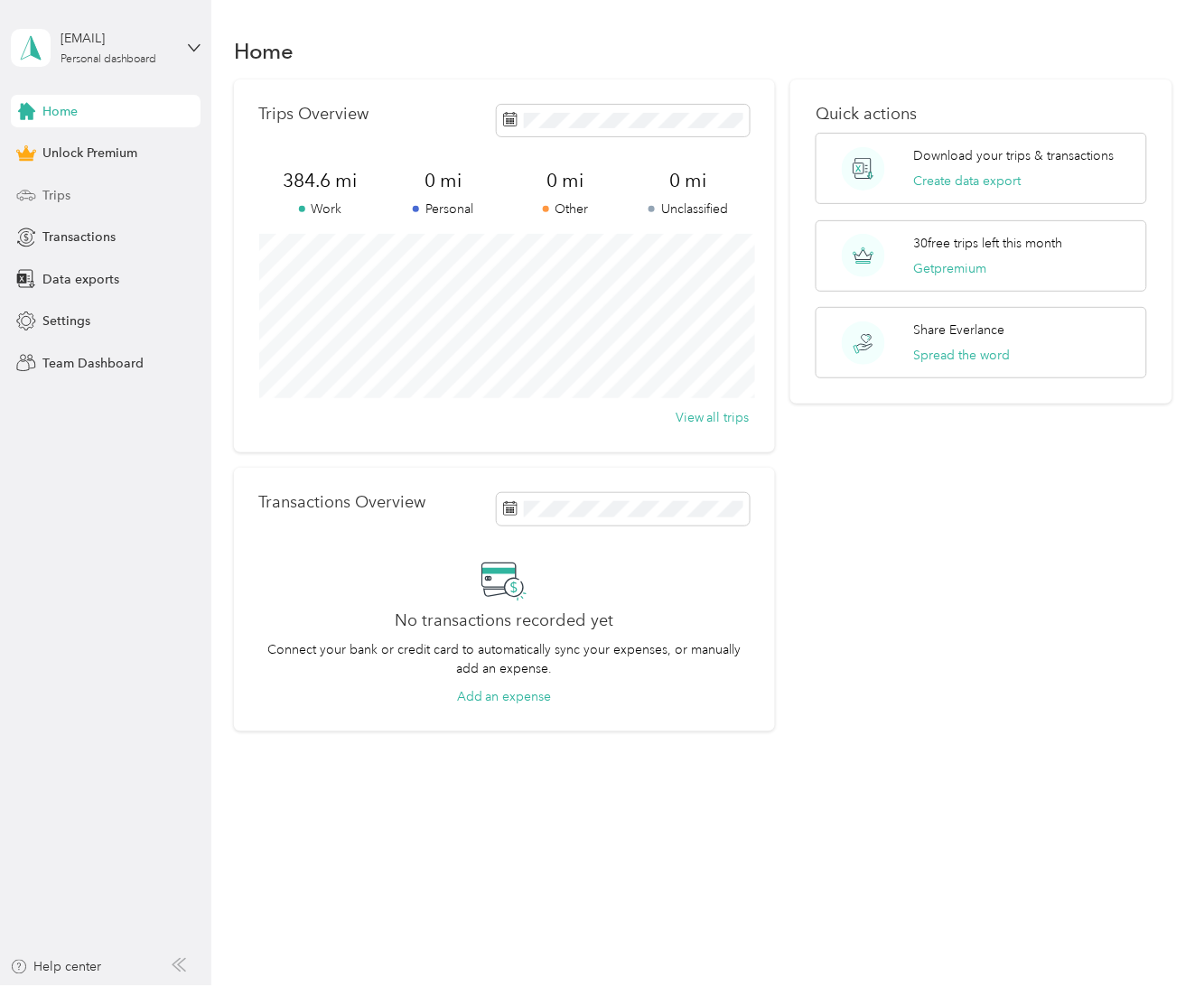 click on "Trips" at bounding box center (56, 195) 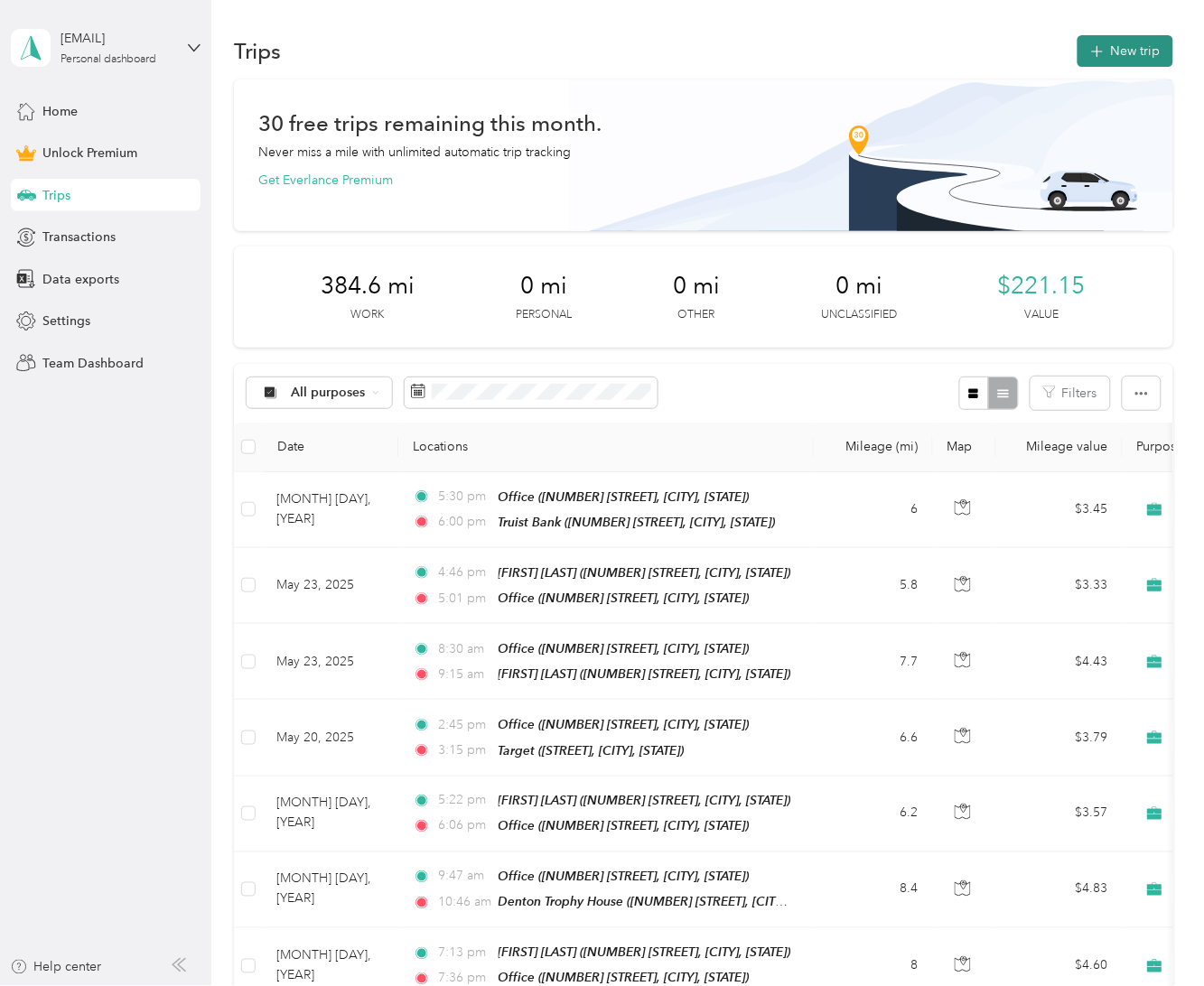 click on "New trip" at bounding box center [1125, 51] 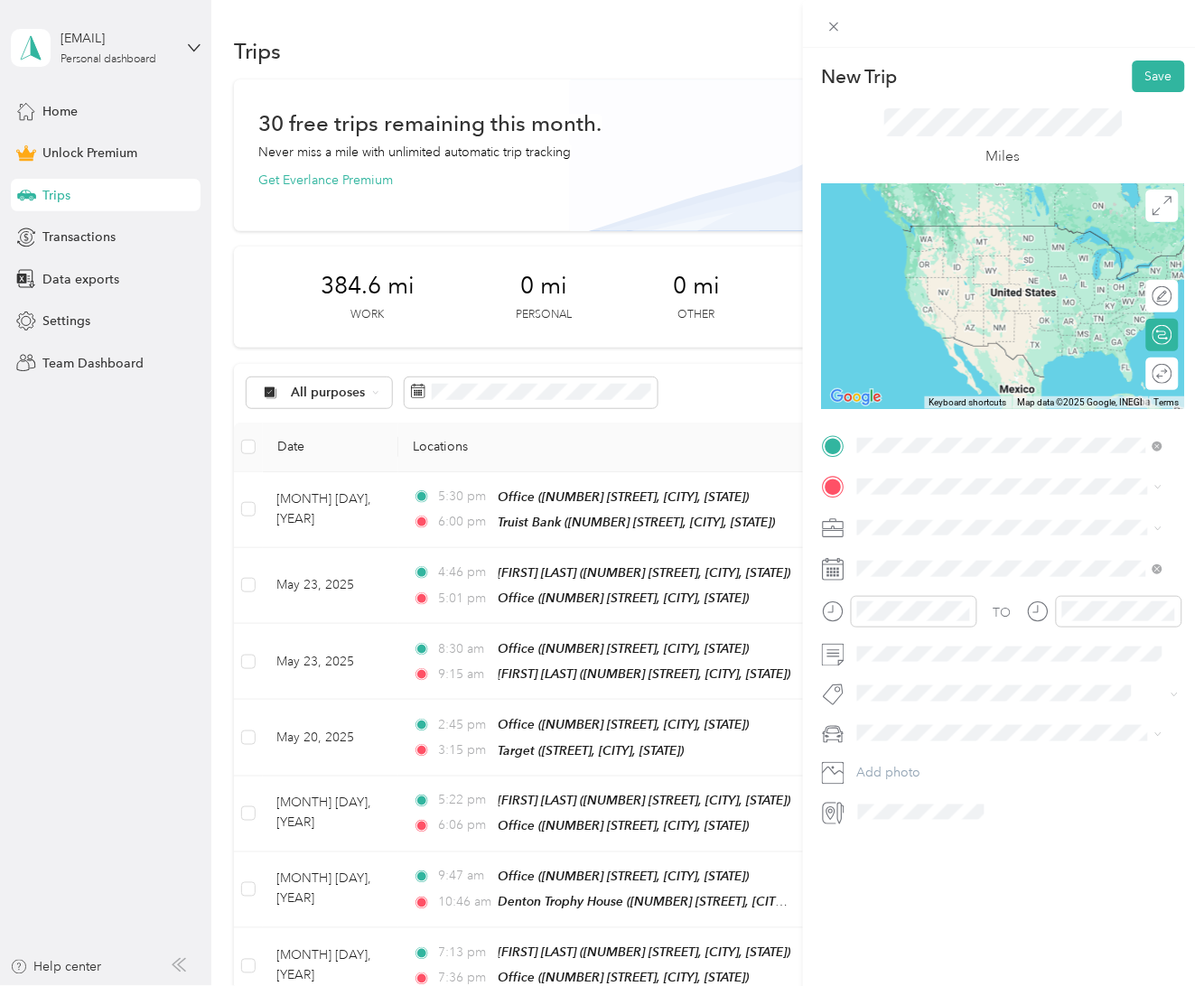 click on "[NUMBER] [STREET], [POSTAL_CODE], [CITY], [STATE], [COUNTRY]" at bounding box center [1023, 547] 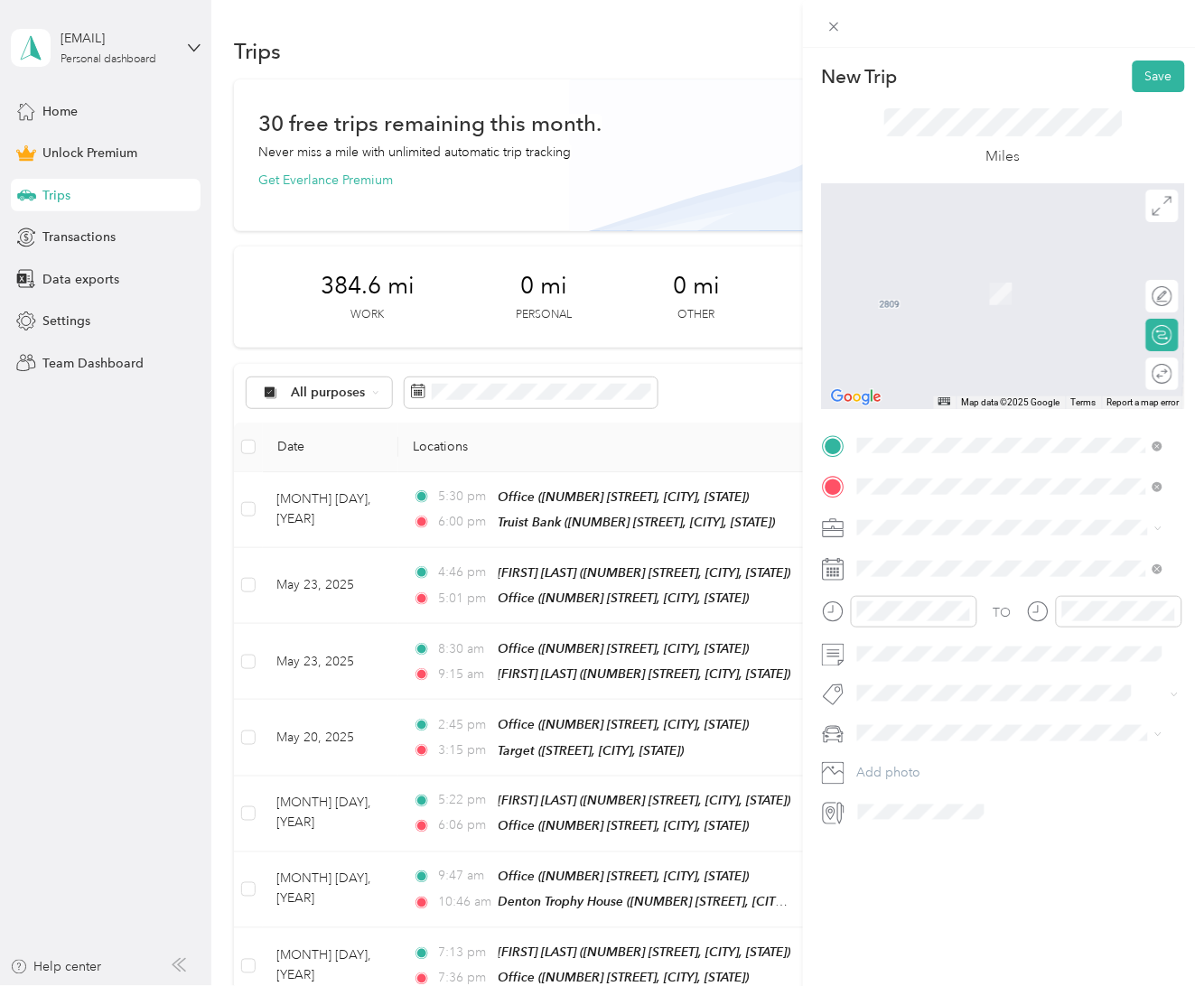 click on "[NUMBER] [STREET], [POSTAL_CODE], [CITY], [STATE], [COUNTRY]" at bounding box center [1023, 588] 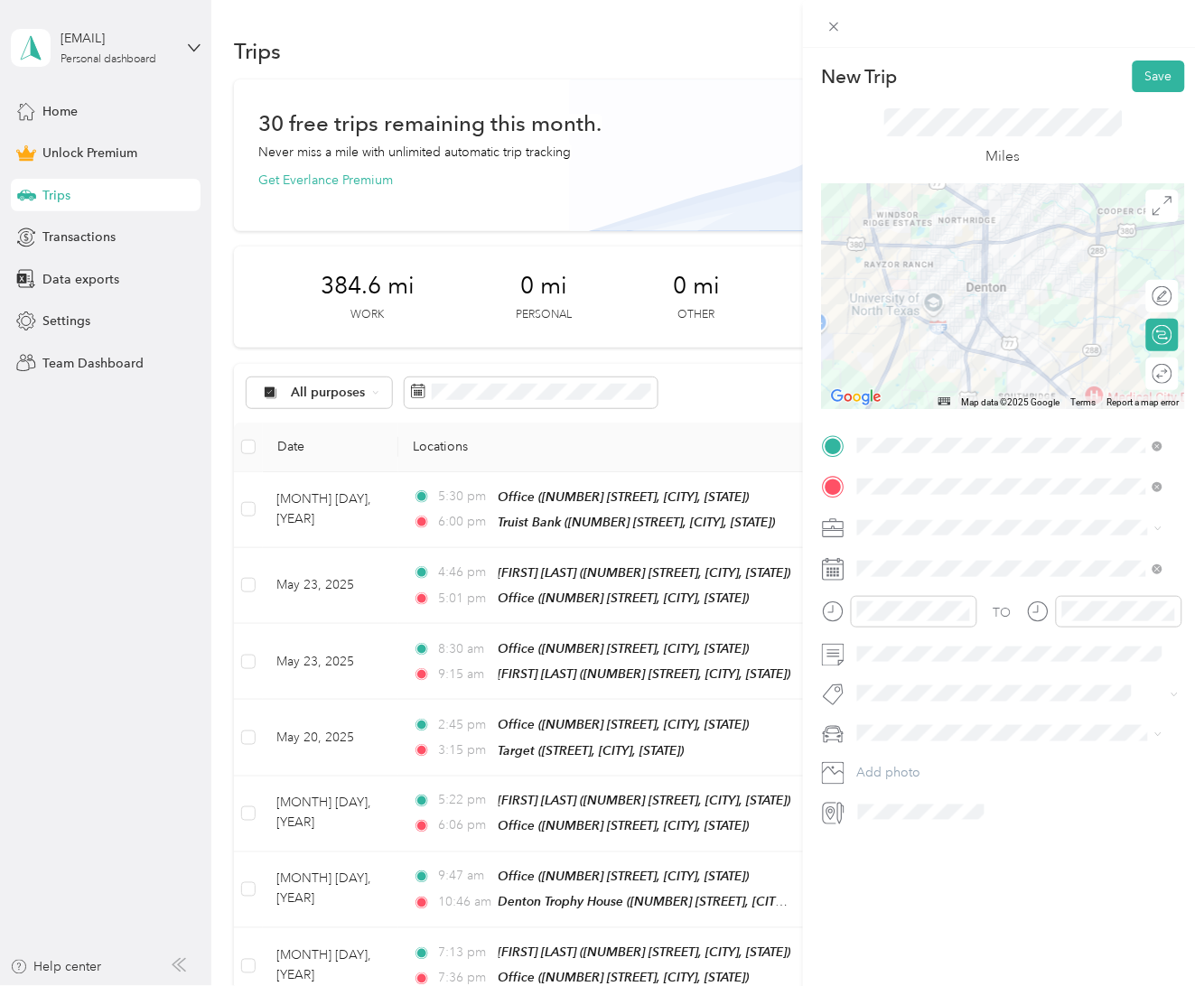 click at bounding box center [1003, 296] 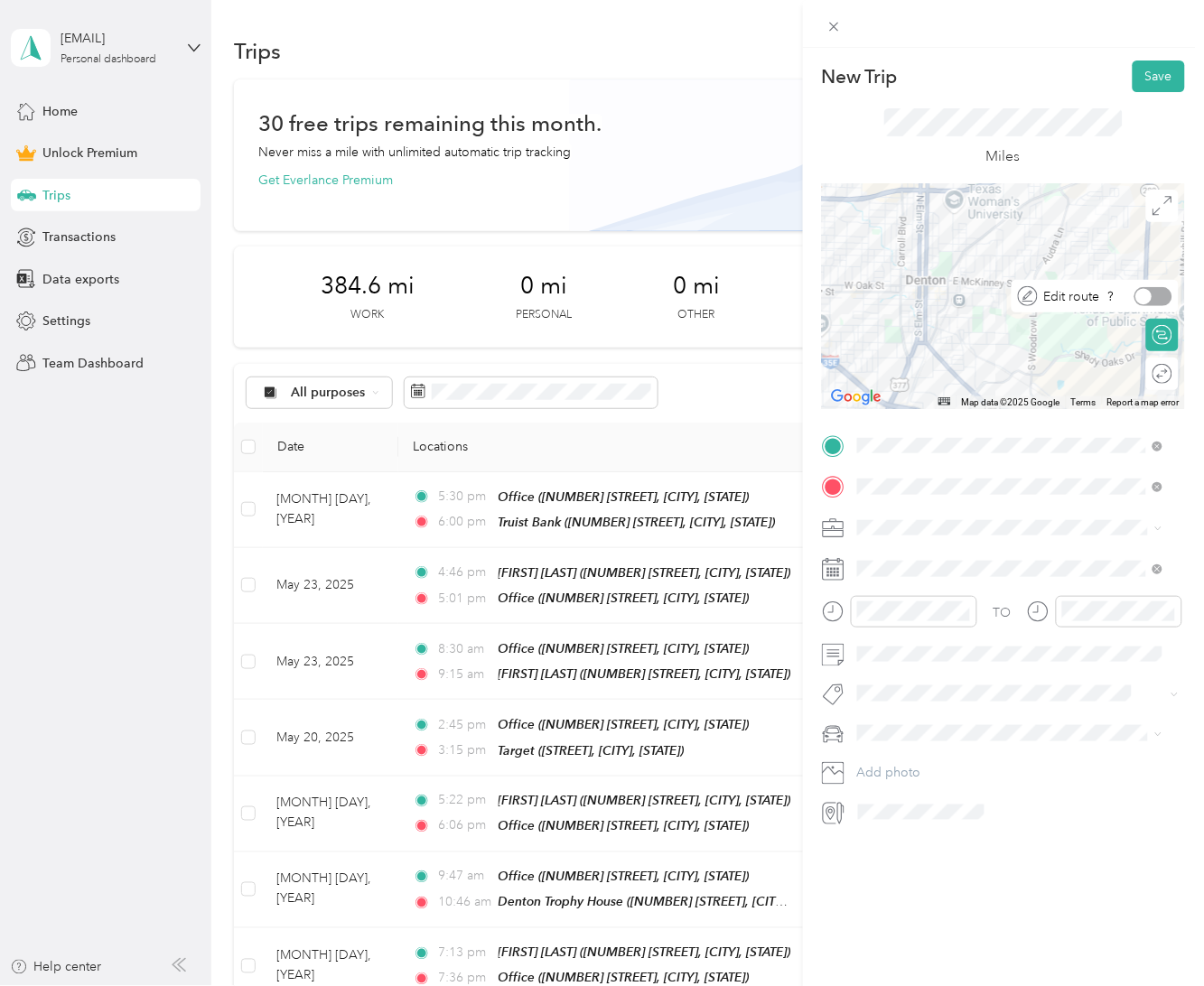 click at bounding box center (1153, 296) 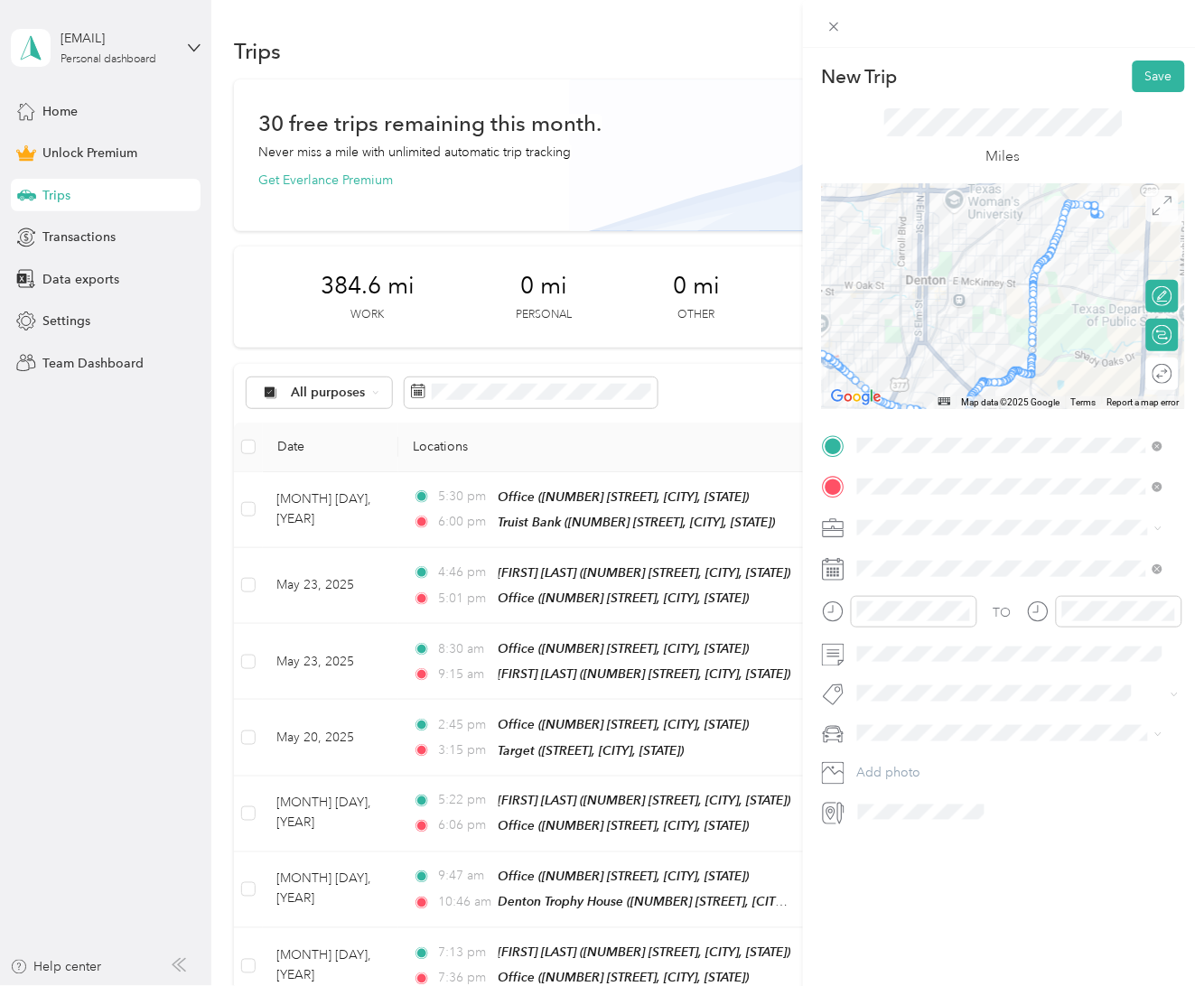 click 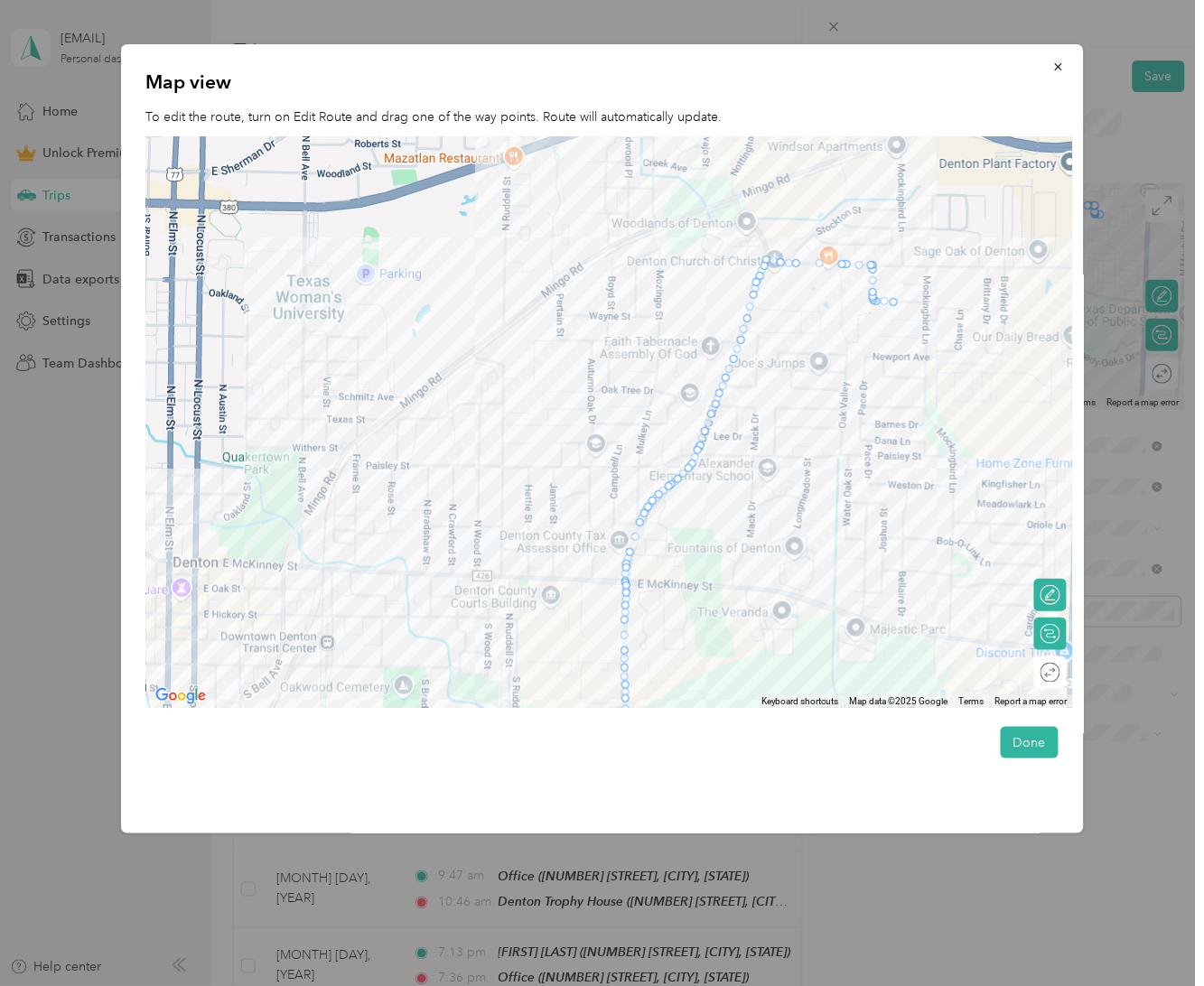 drag, startPoint x: 865, startPoint y: 286, endPoint x: 789, endPoint y: 548, distance: 272.80029 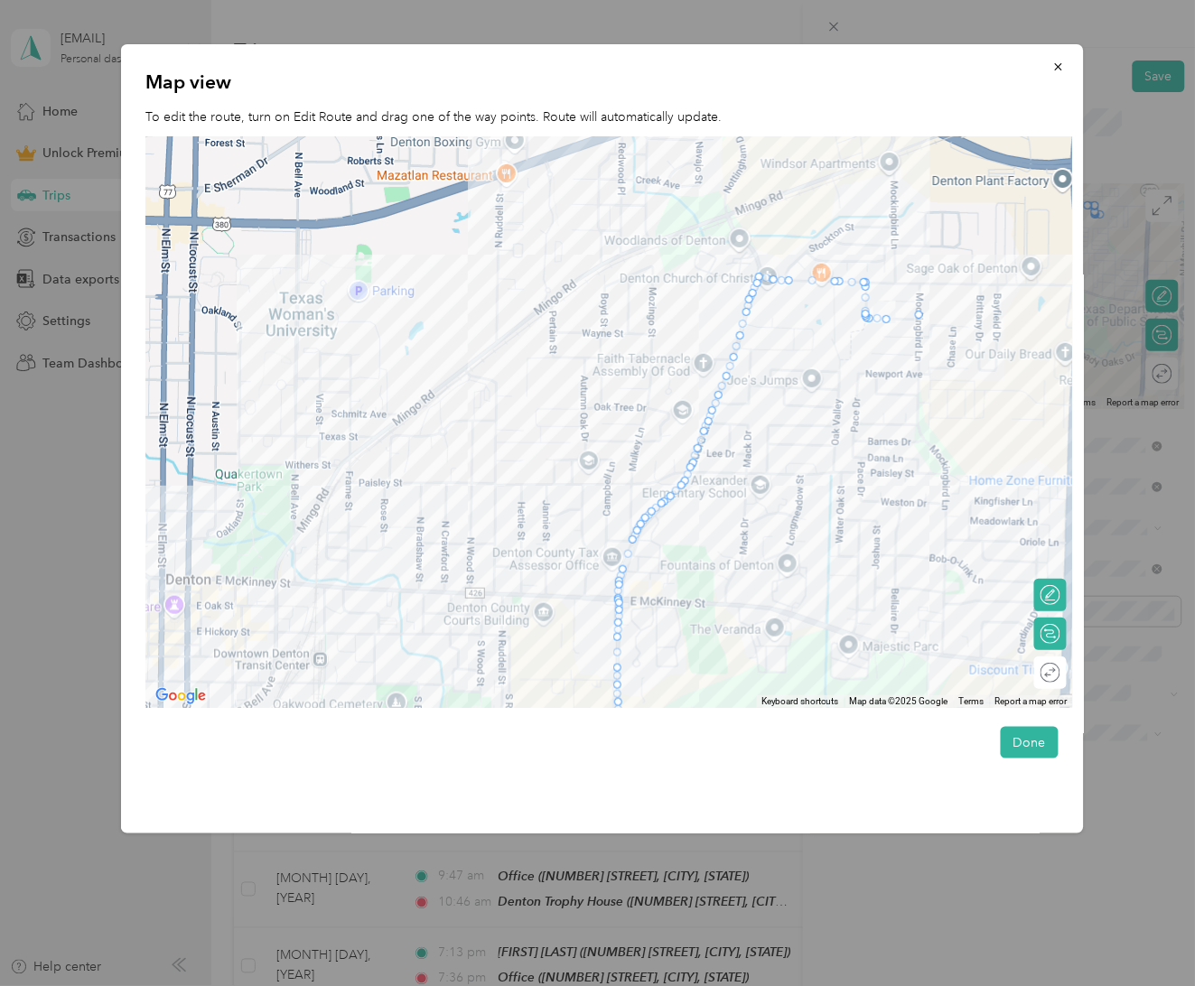 drag, startPoint x: 863, startPoint y: 314, endPoint x: 918, endPoint y: 321, distance: 55.443665 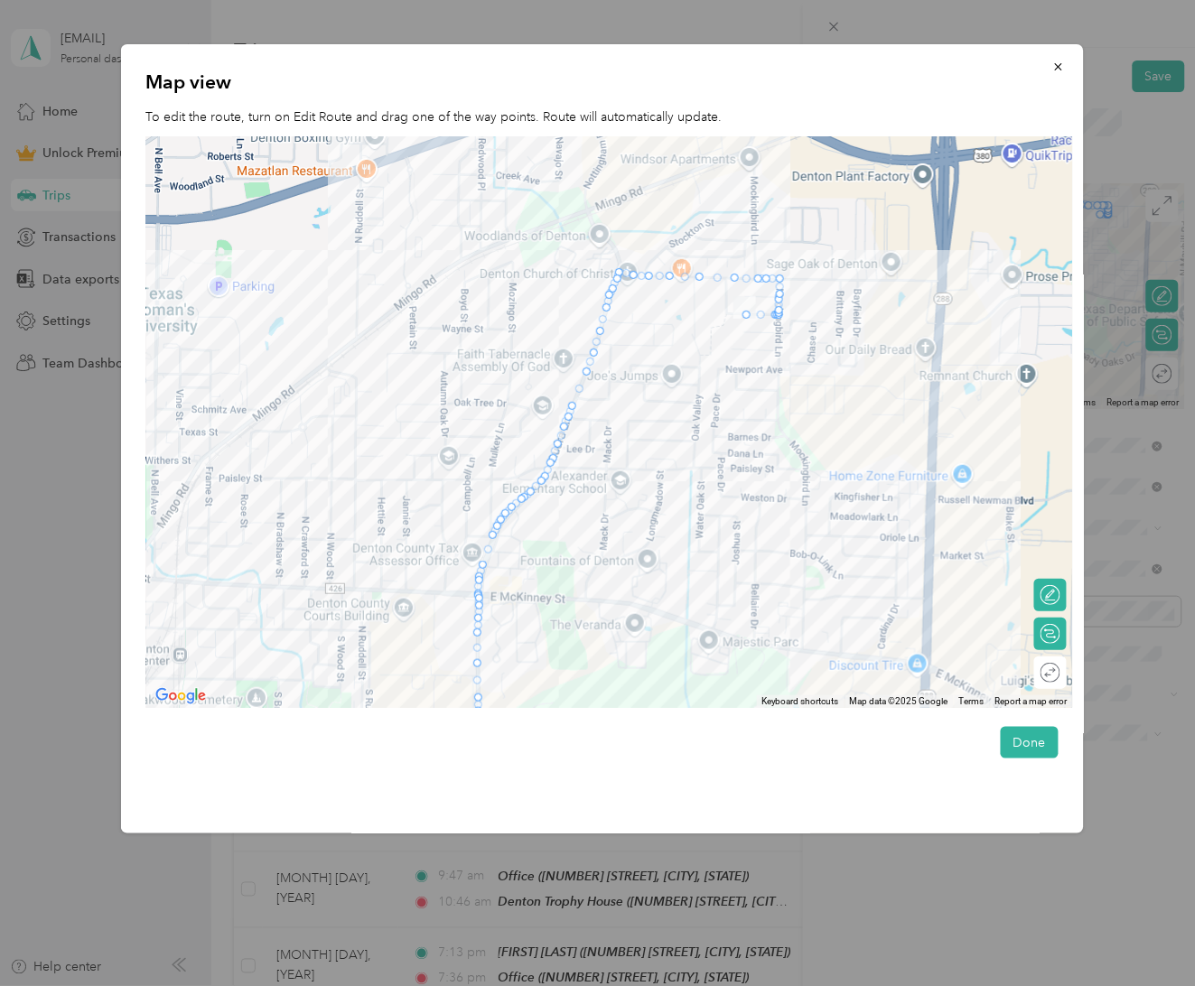 drag, startPoint x: 985, startPoint y: 334, endPoint x: 843, endPoint y: 330, distance: 142.0563 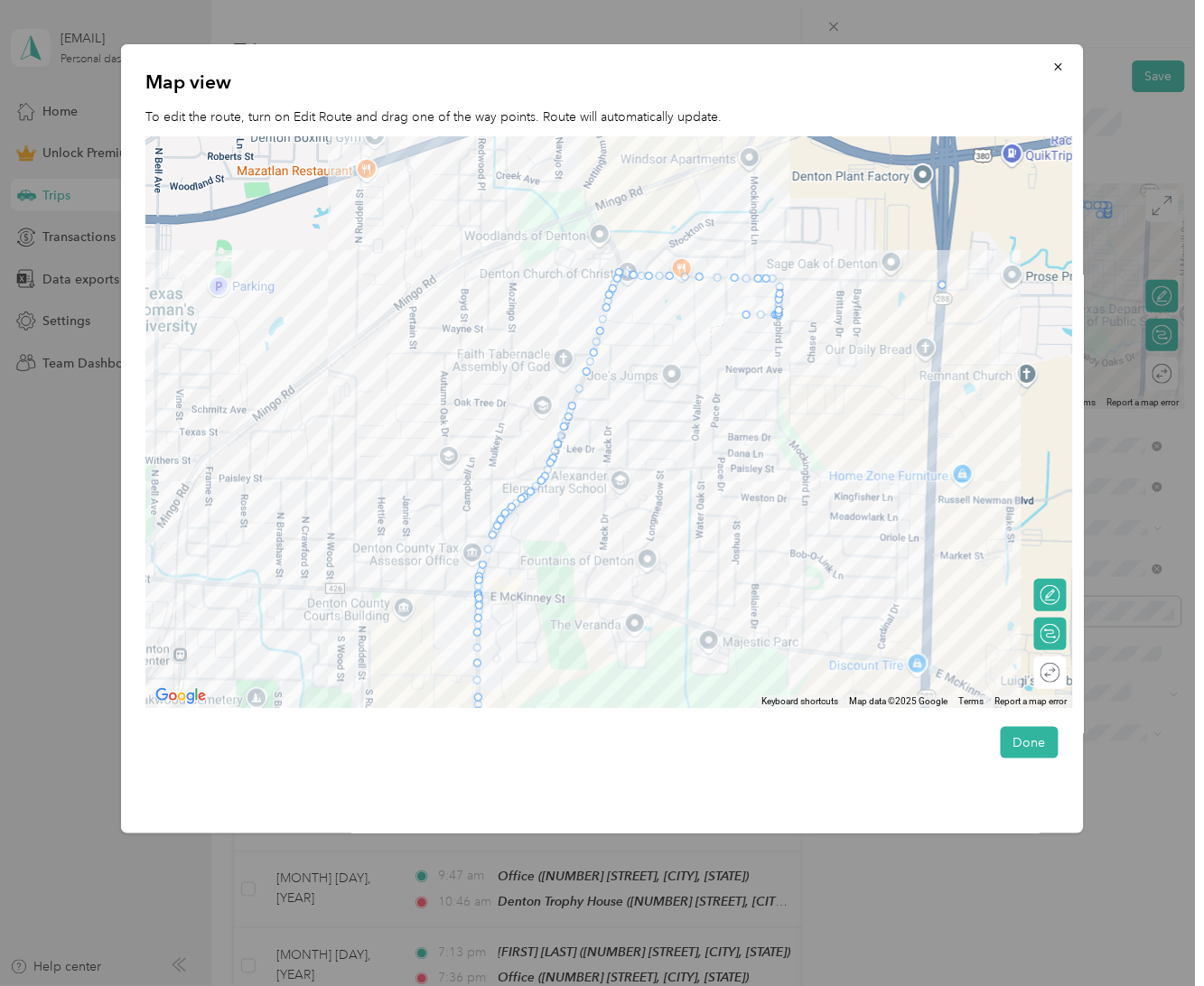 drag, startPoint x: 779, startPoint y: 276, endPoint x: 946, endPoint y: 283, distance: 167.1466 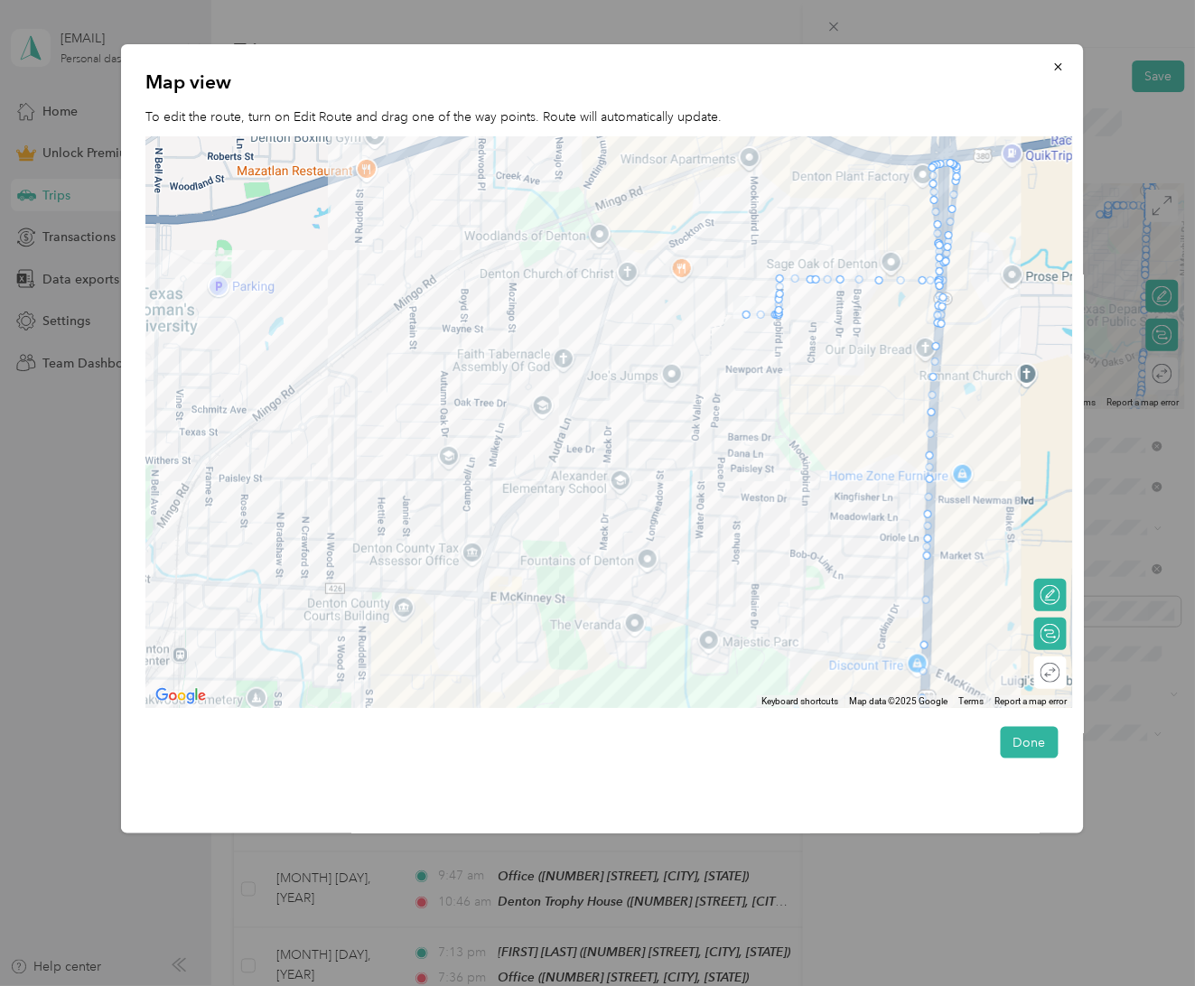 drag, startPoint x: 946, startPoint y: 262, endPoint x: 935, endPoint y: 284, distance: 24.596748 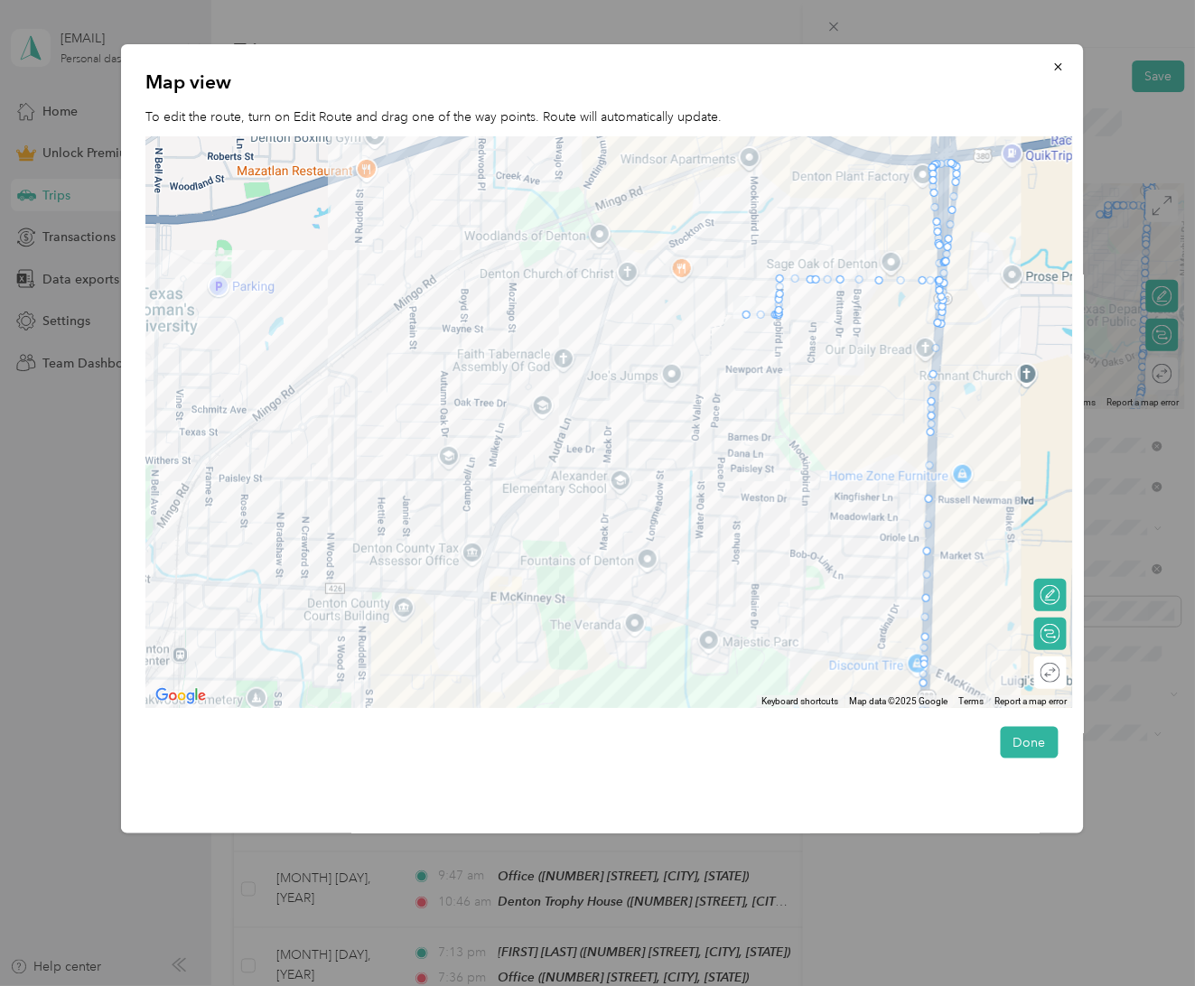 drag, startPoint x: 946, startPoint y: 161, endPoint x: 942, endPoint y: 296, distance: 135.05925 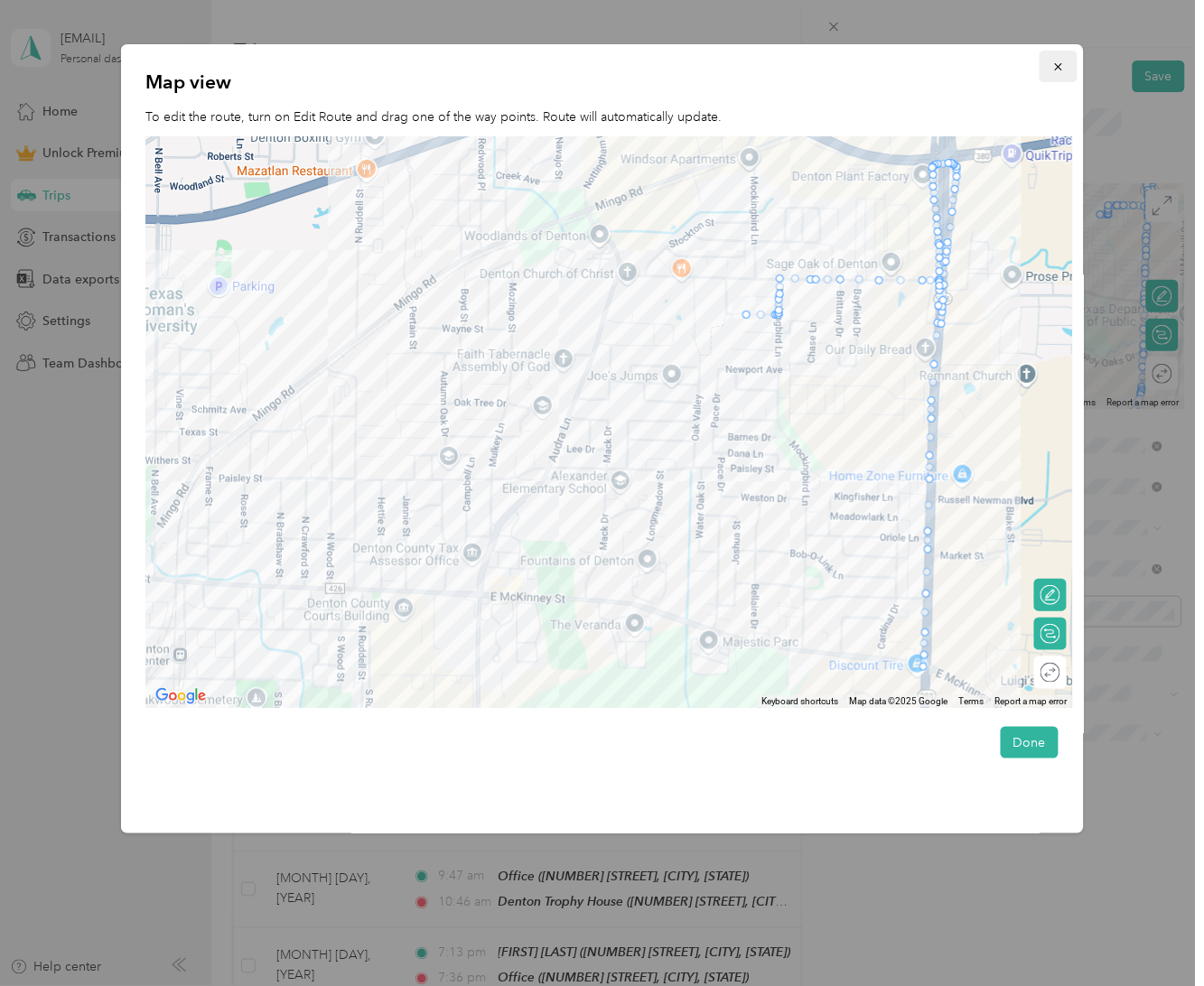 click 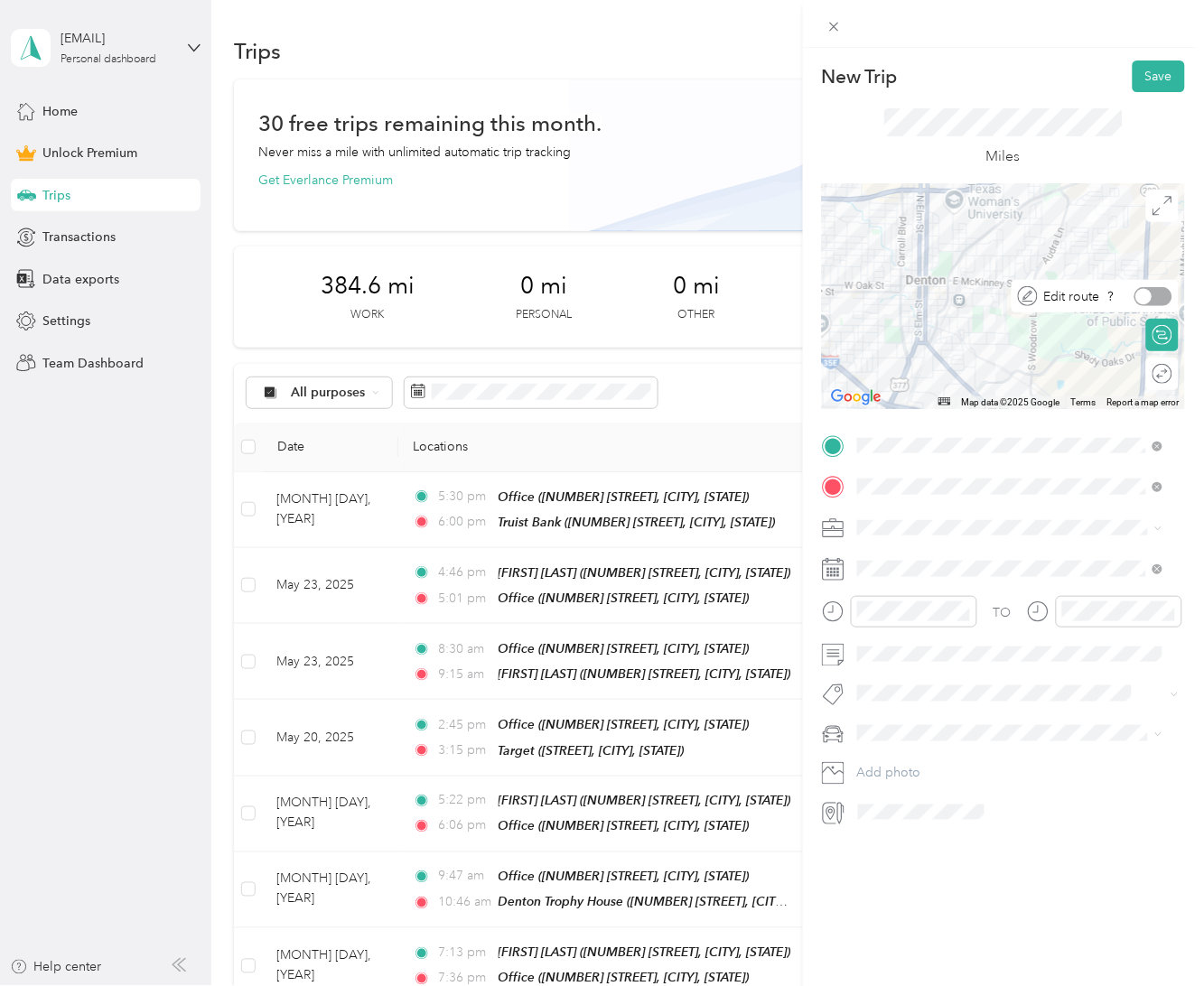 click at bounding box center [1153, 296] 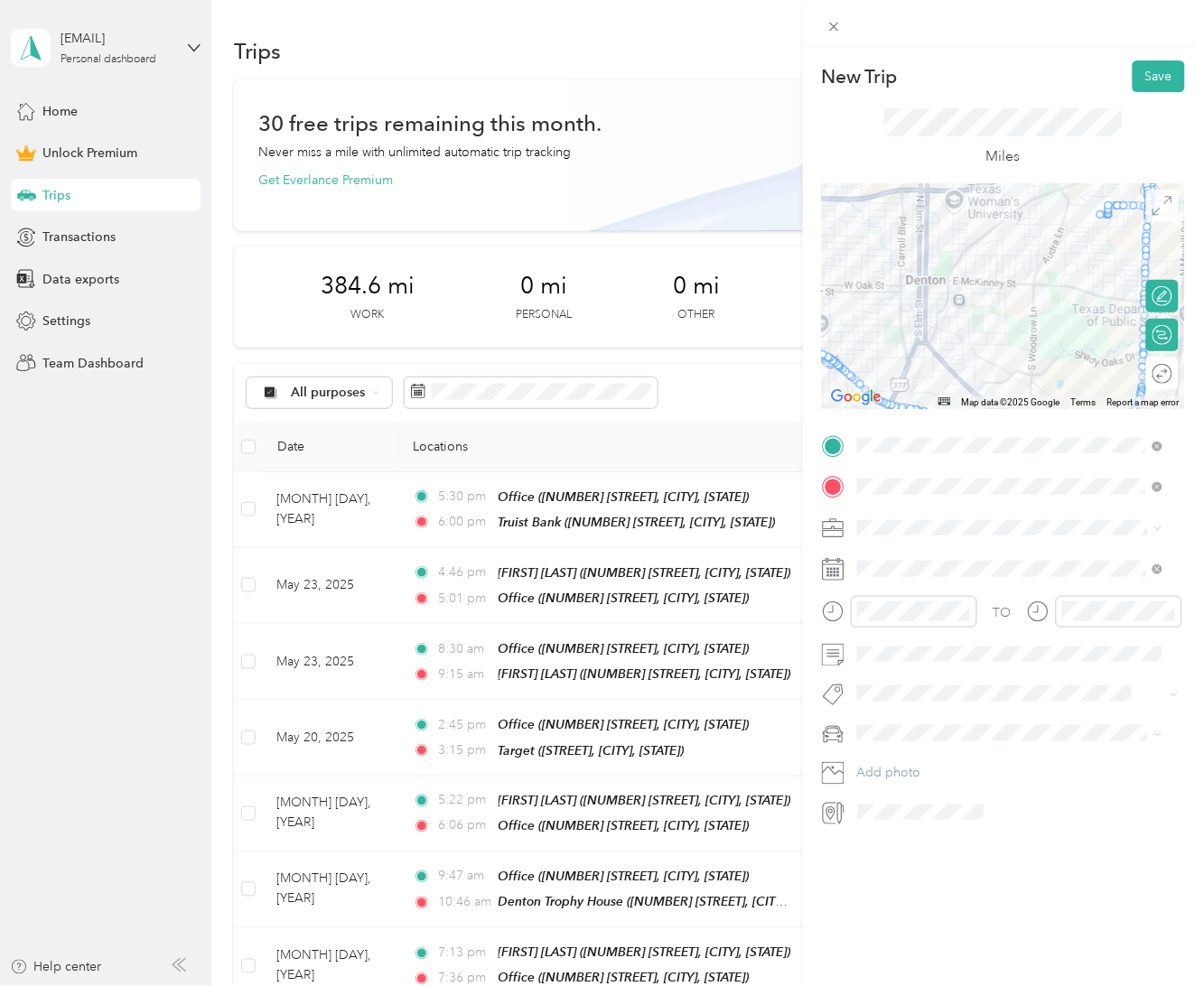 click 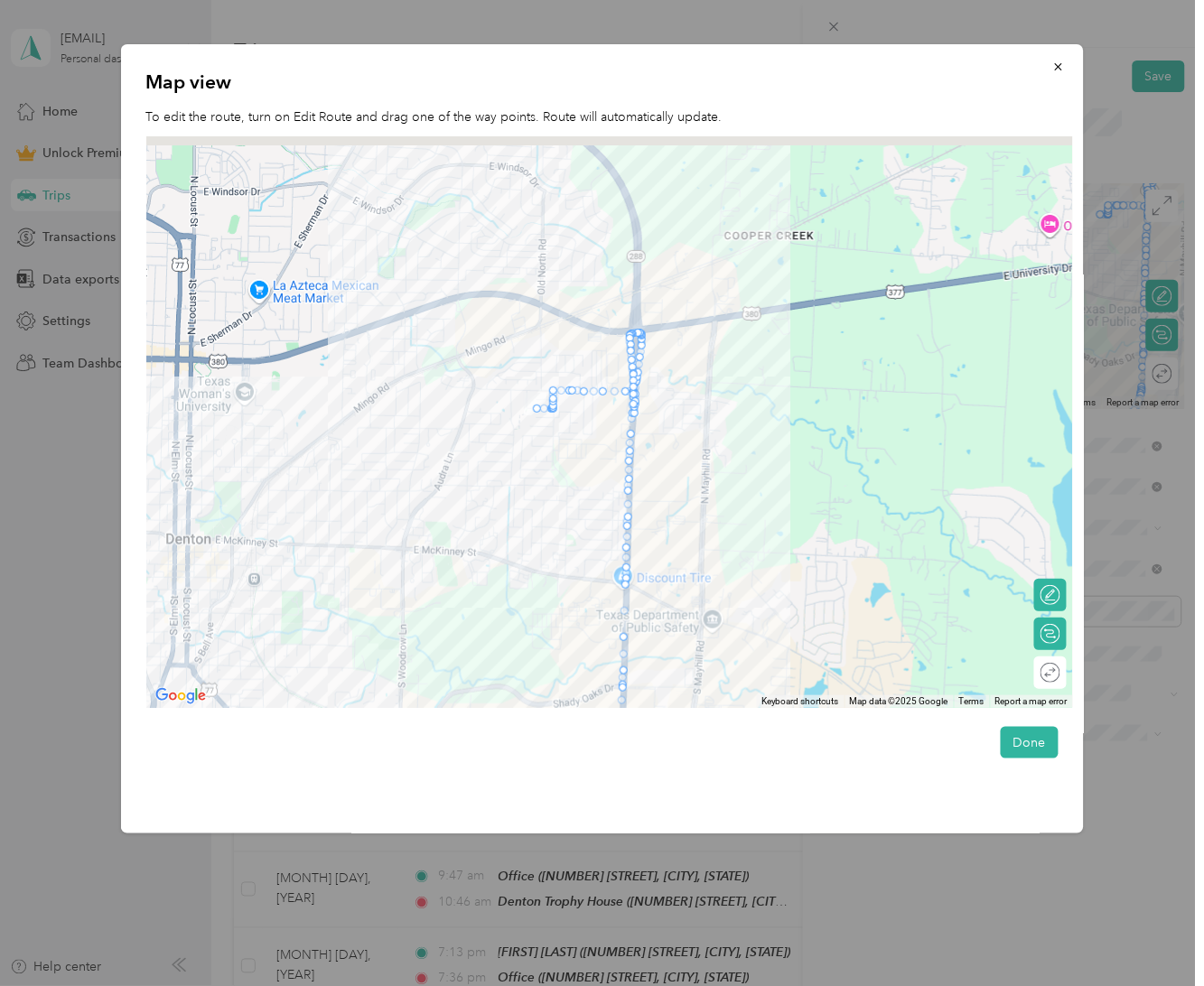 drag, startPoint x: 883, startPoint y: 300, endPoint x: 865, endPoint y: 546, distance: 246.65766 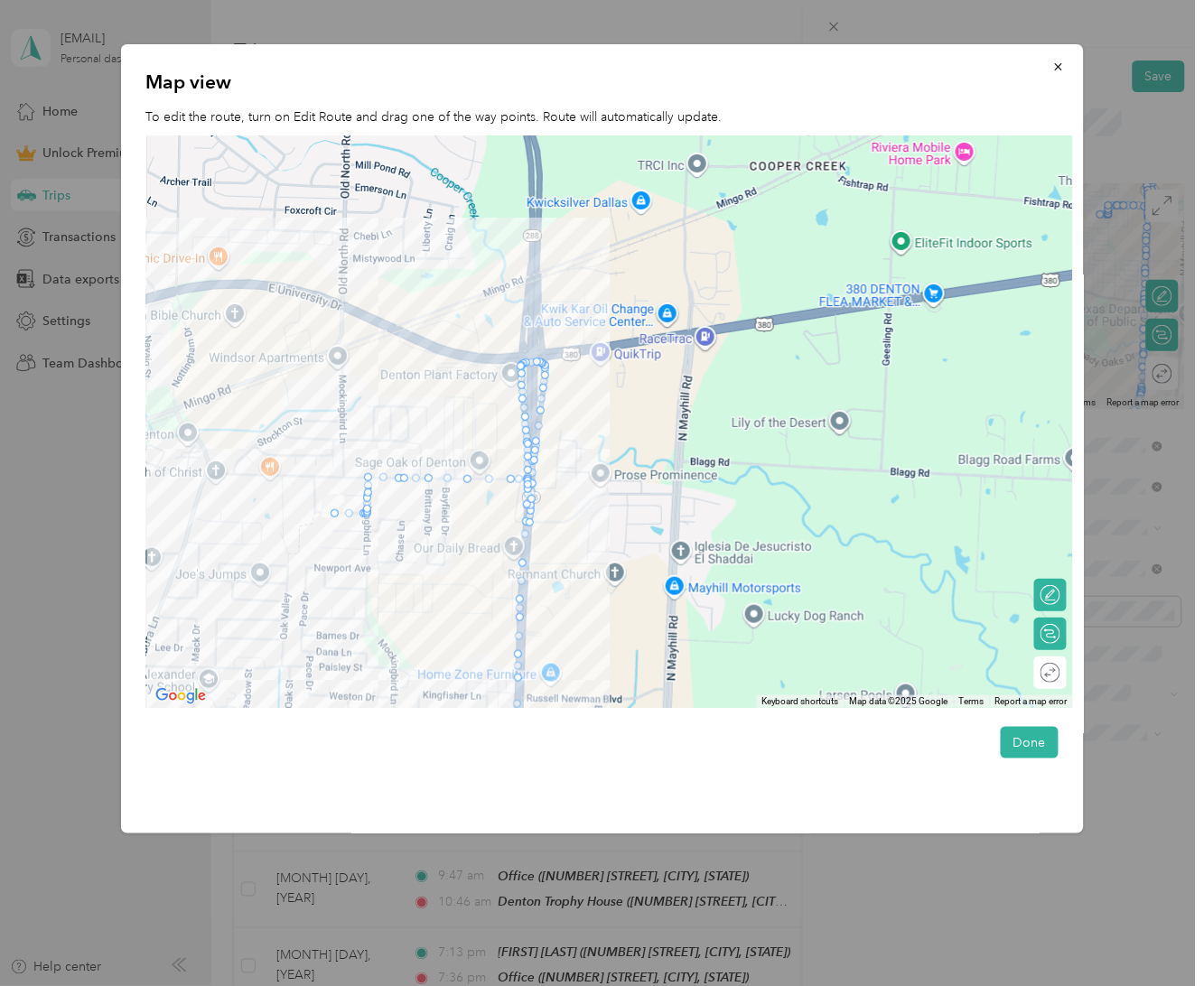 drag, startPoint x: 711, startPoint y: 361, endPoint x: 865, endPoint y: 477, distance: 192.8004 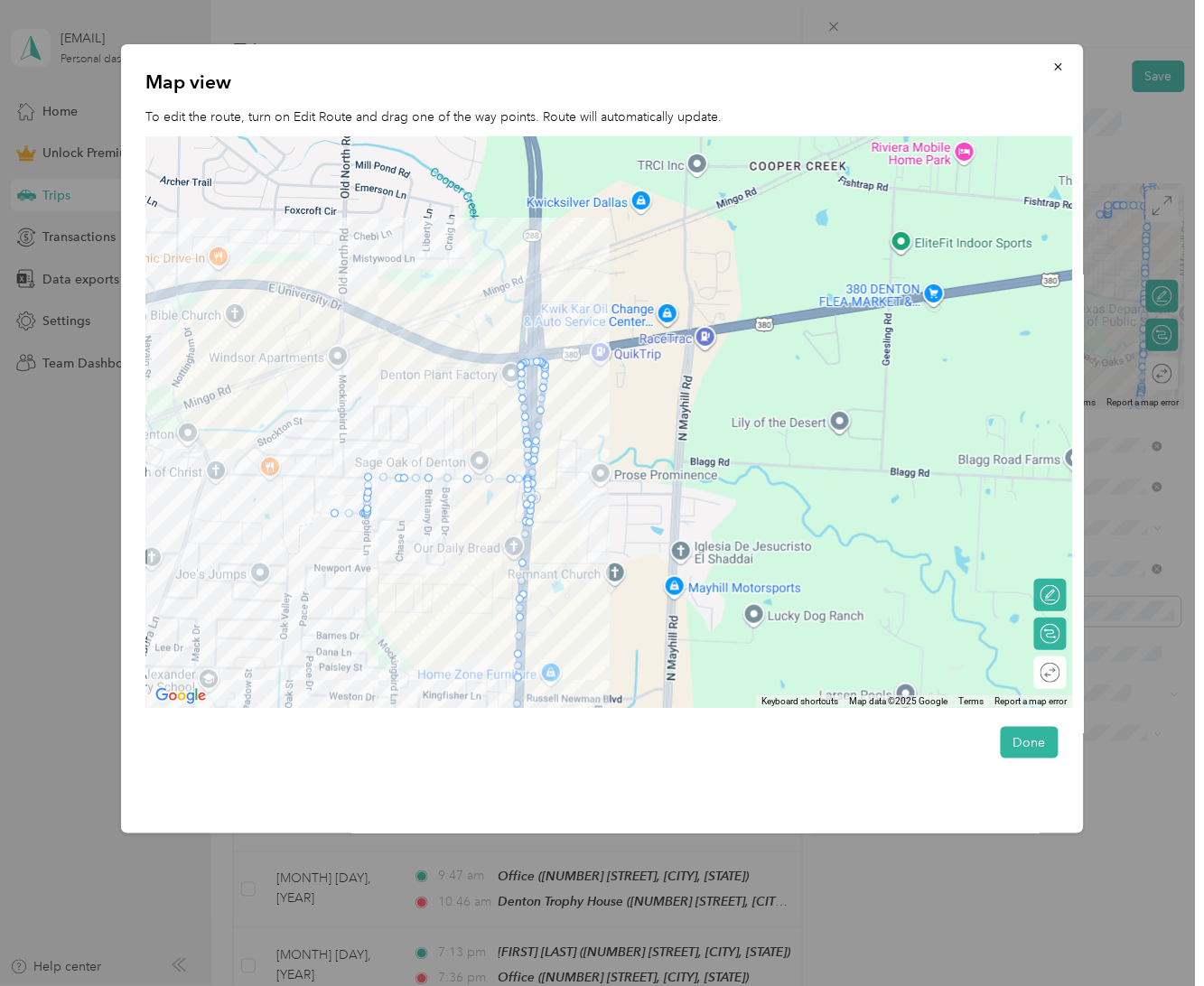 drag, startPoint x: 526, startPoint y: 470, endPoint x: 521, endPoint y: 600, distance: 130.09612 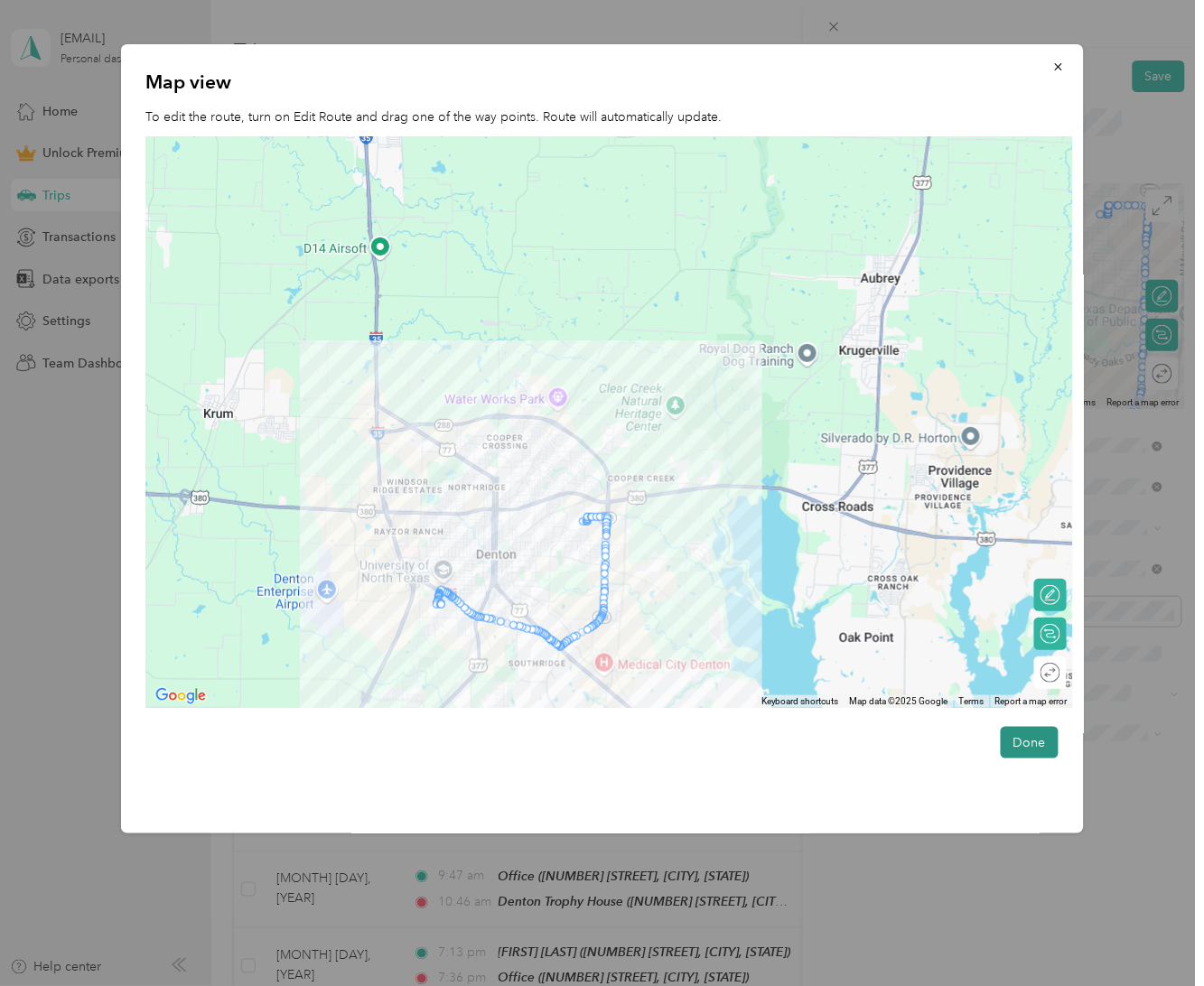 click on "Done" at bounding box center (1030, 742) 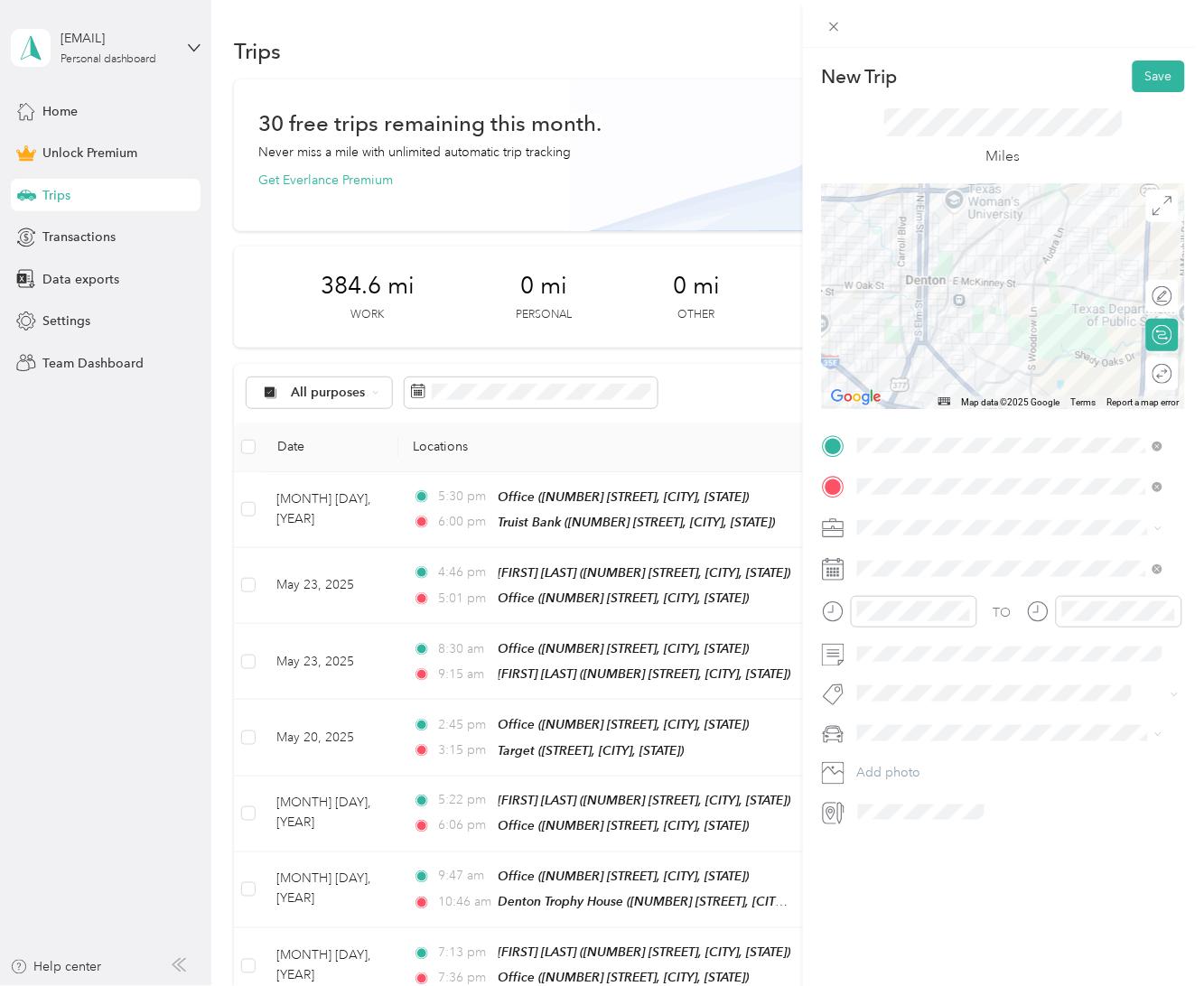 click on "Work" at bounding box center (879, 554) 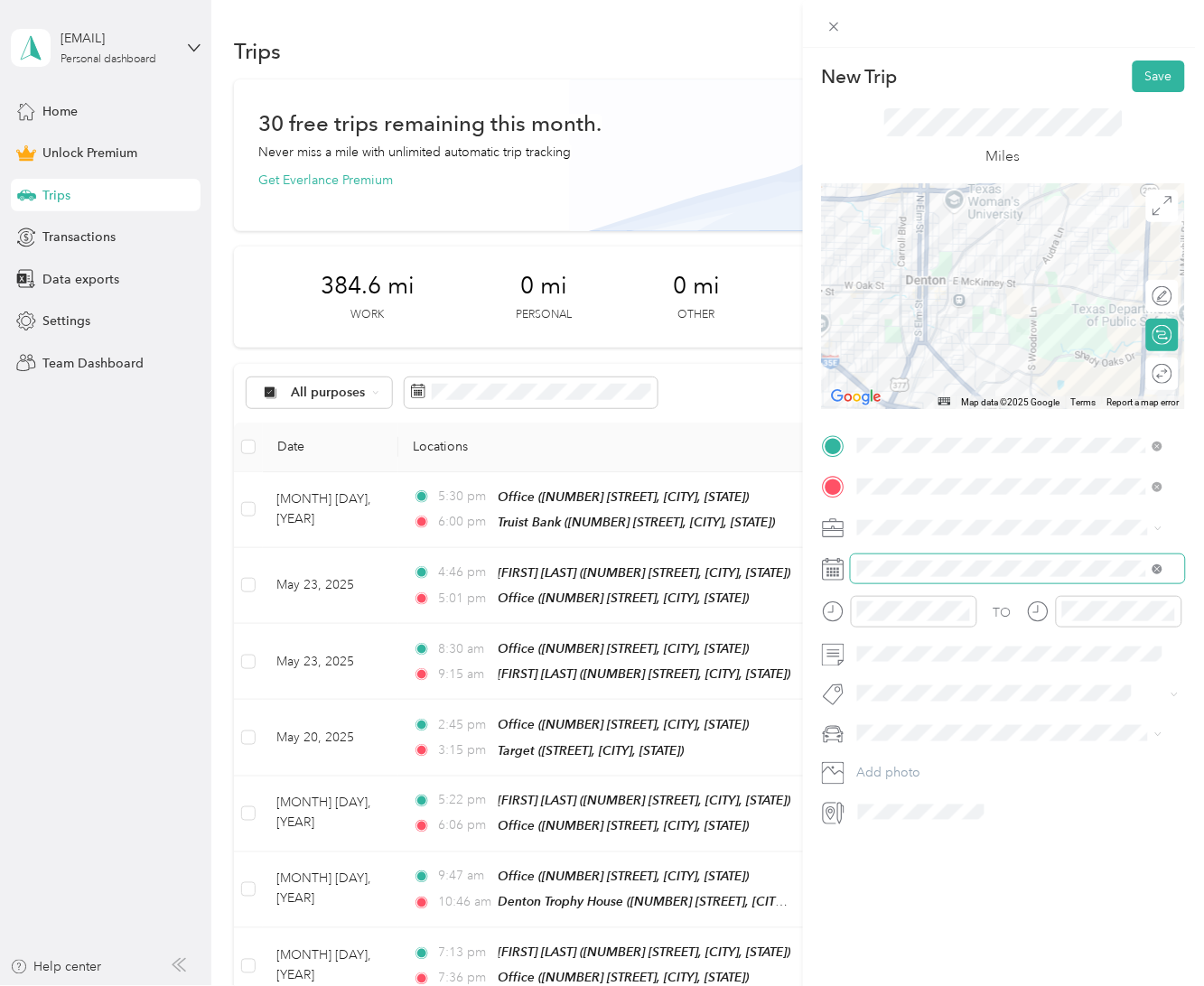 click 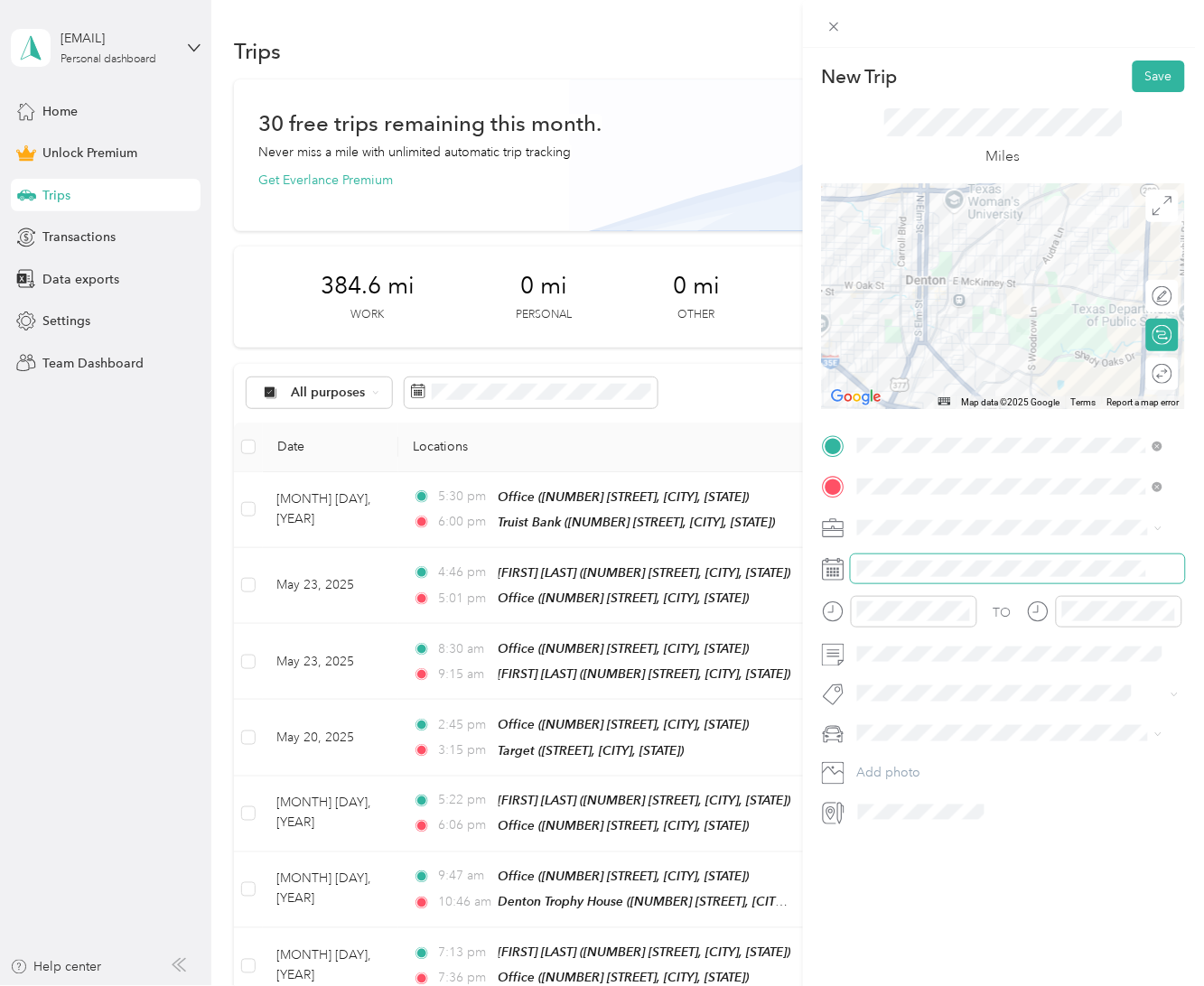 click at bounding box center [1018, 569] 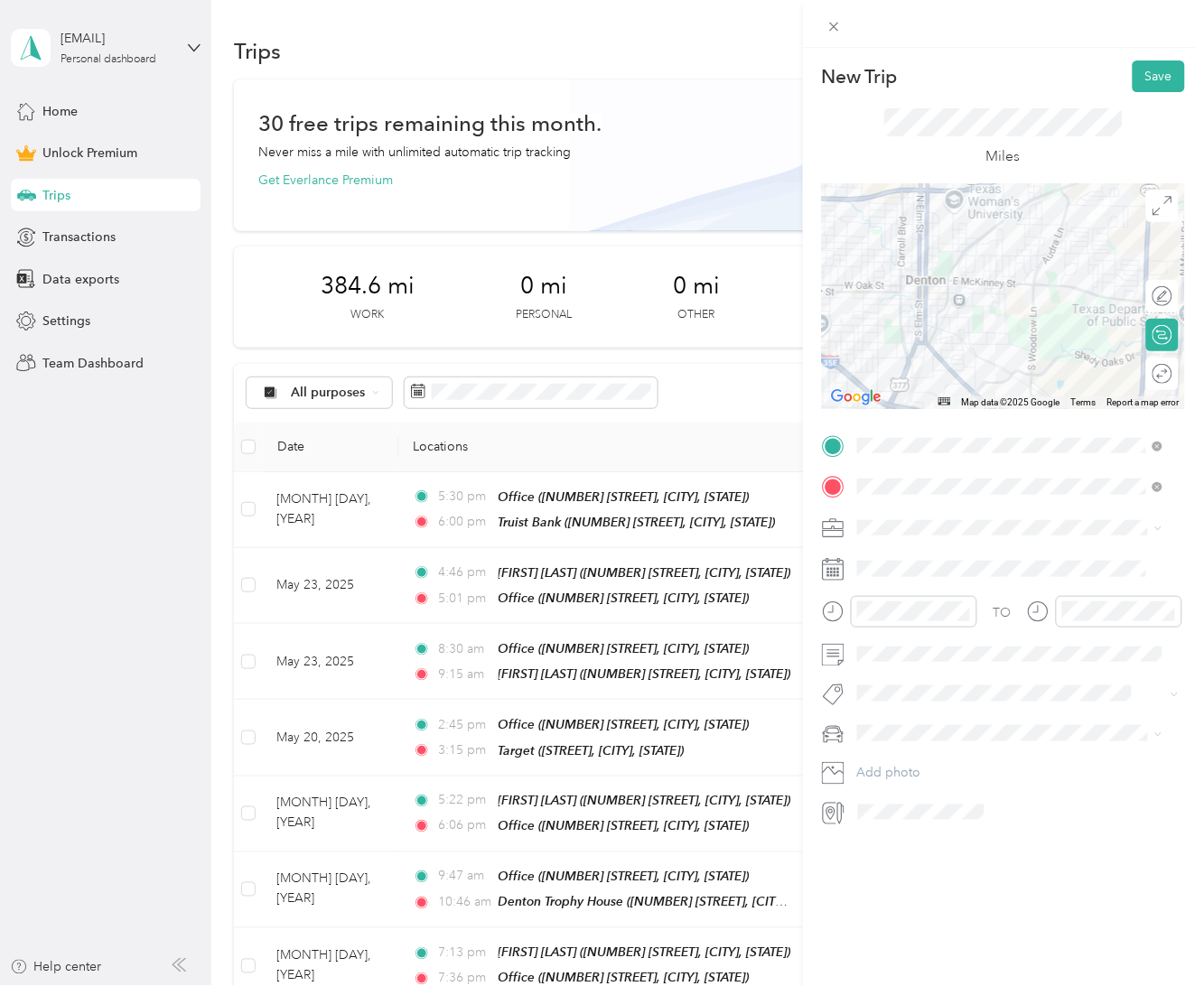 click 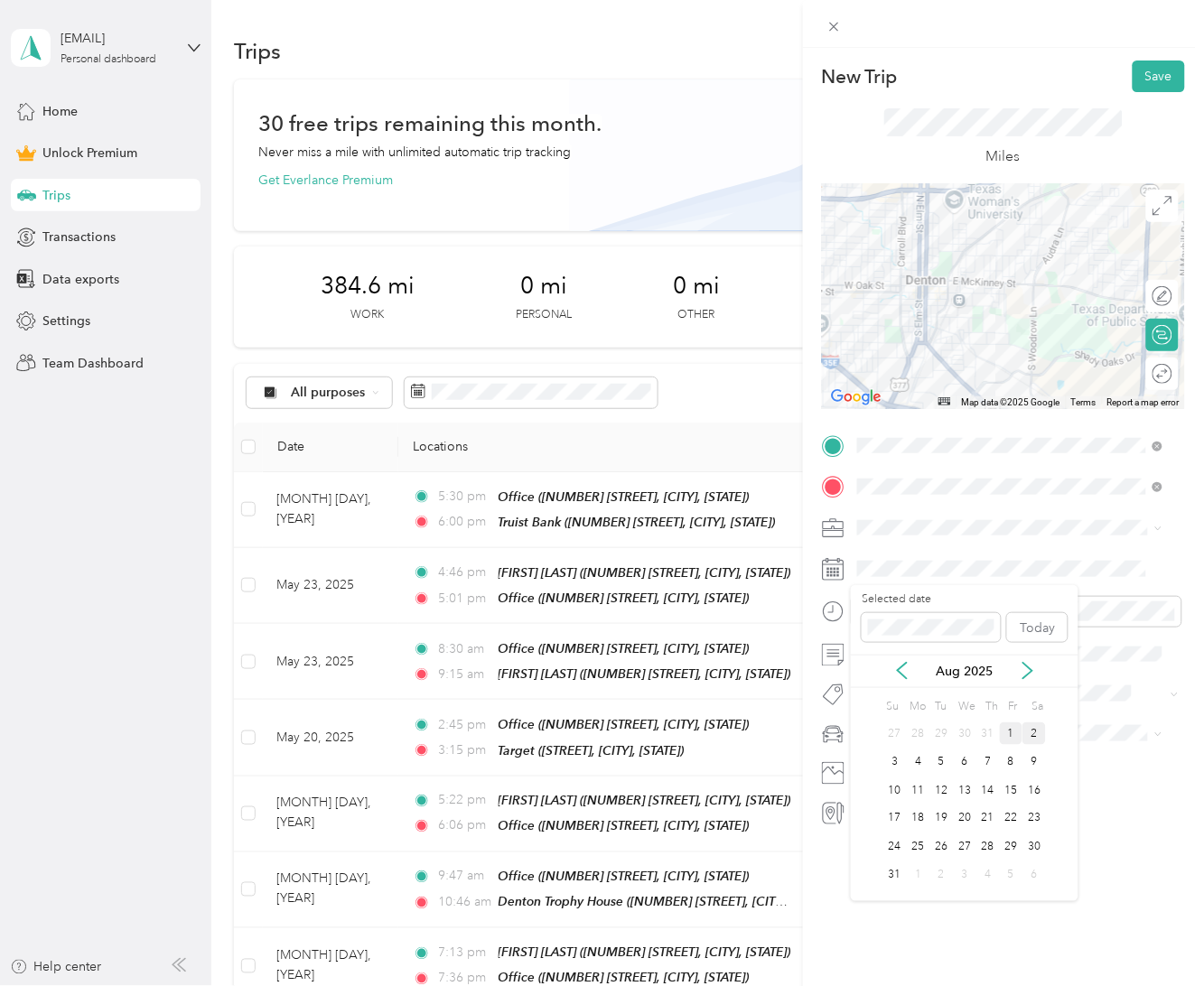 click on "1" at bounding box center [1012, 733] 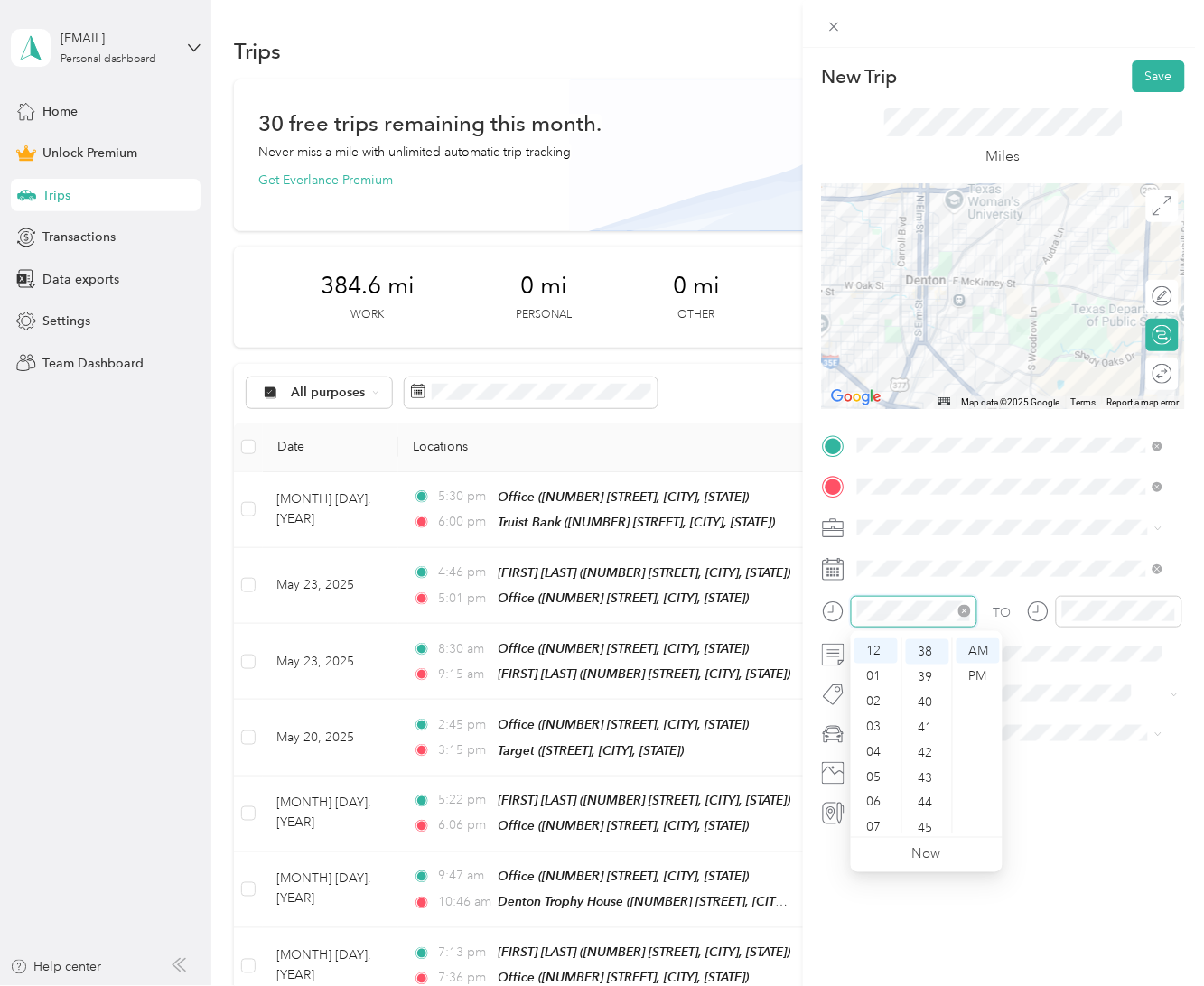 scroll, scrollTop: 960, scrollLeft: 0, axis: vertical 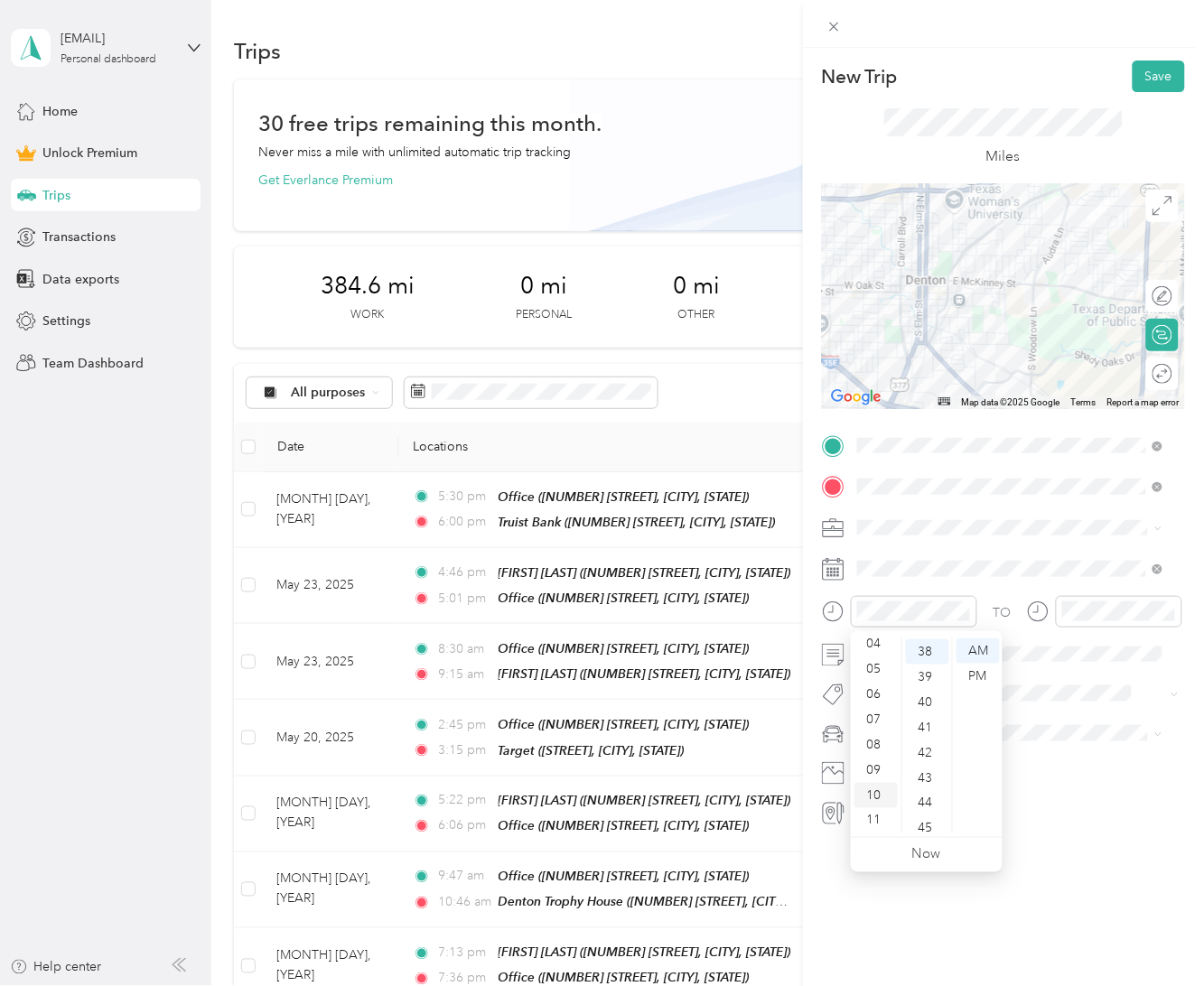 click on "10" at bounding box center (876, 795) 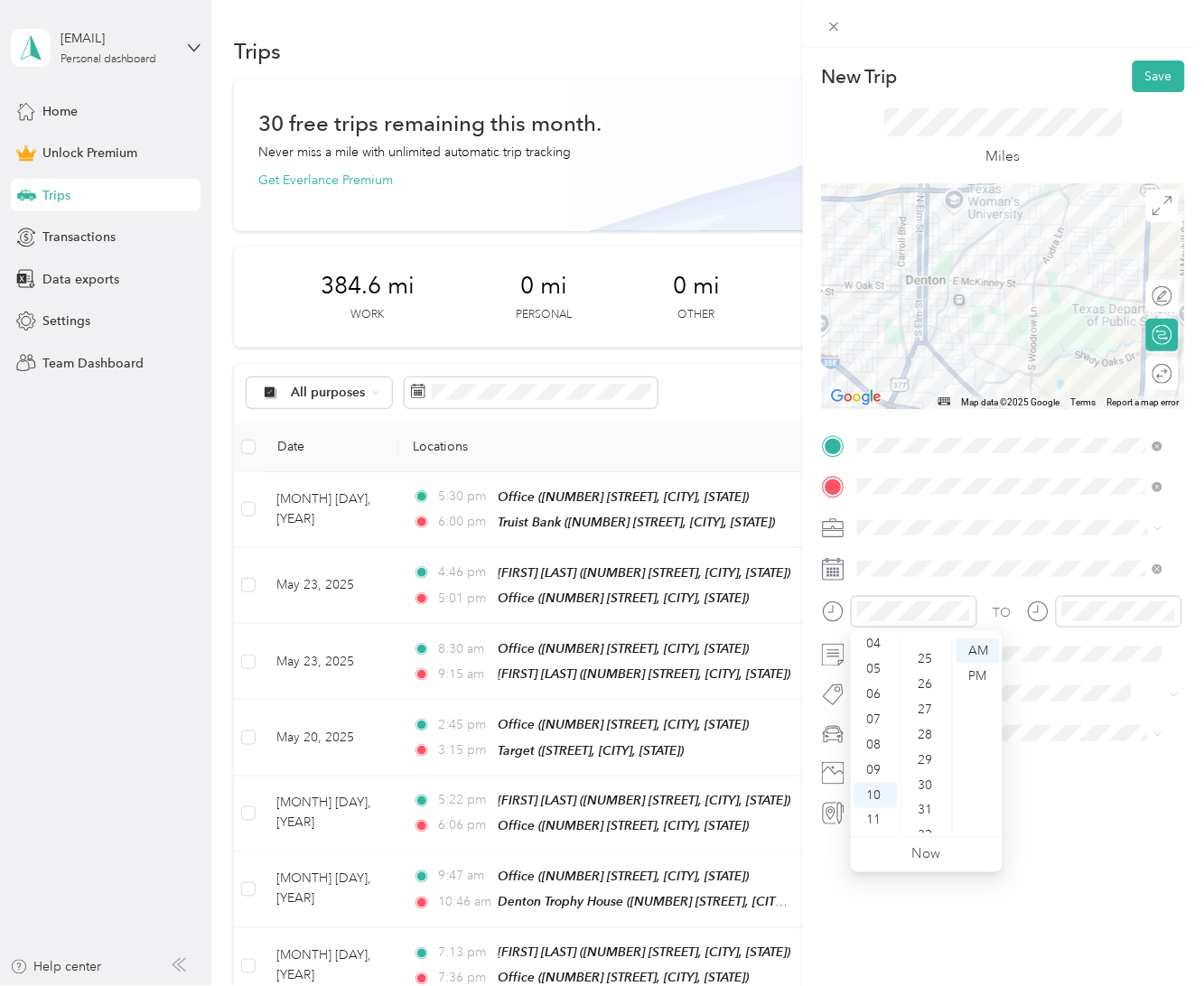 scroll, scrollTop: 621, scrollLeft: 0, axis: vertical 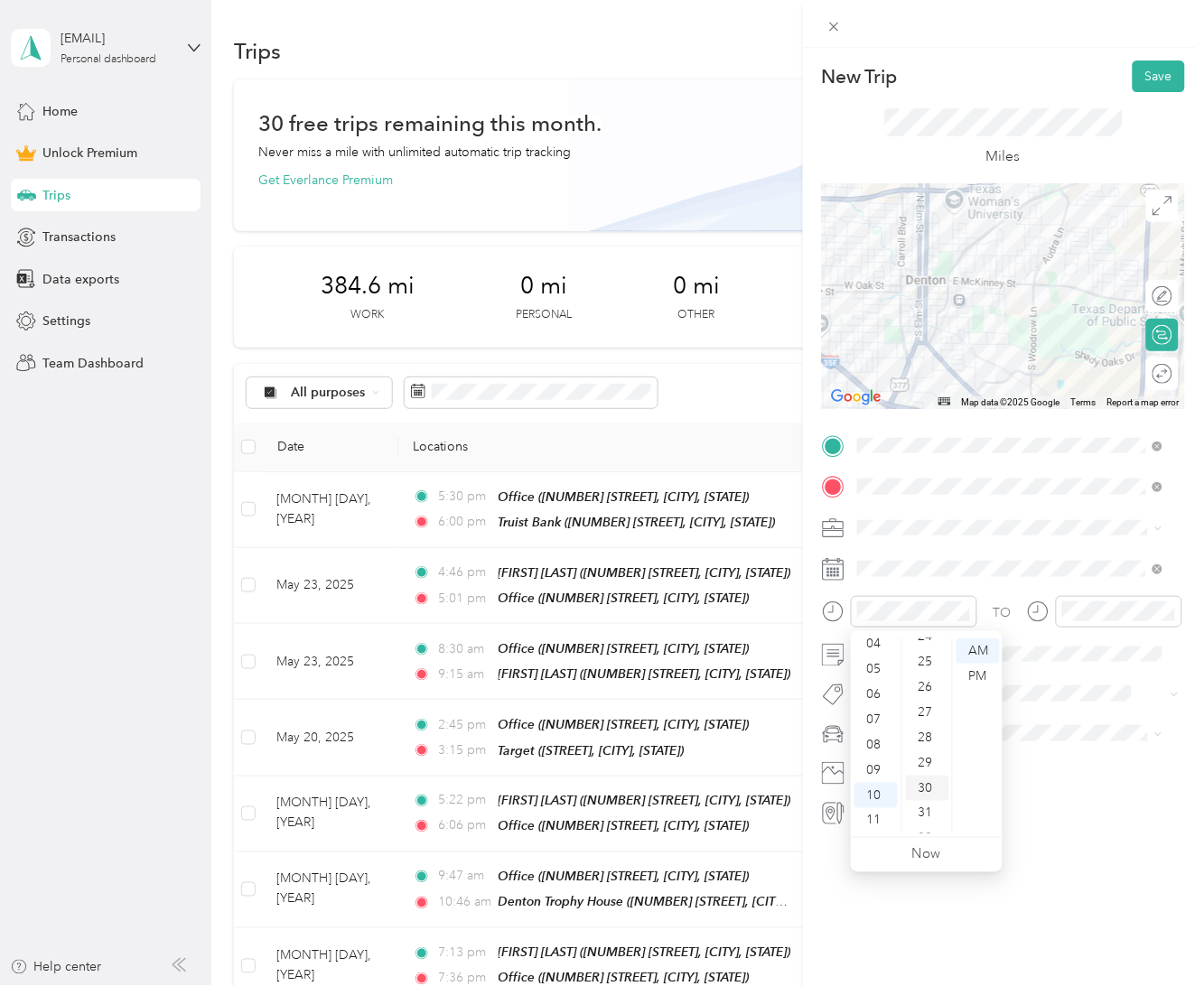 click on "30" at bounding box center (928, 788) 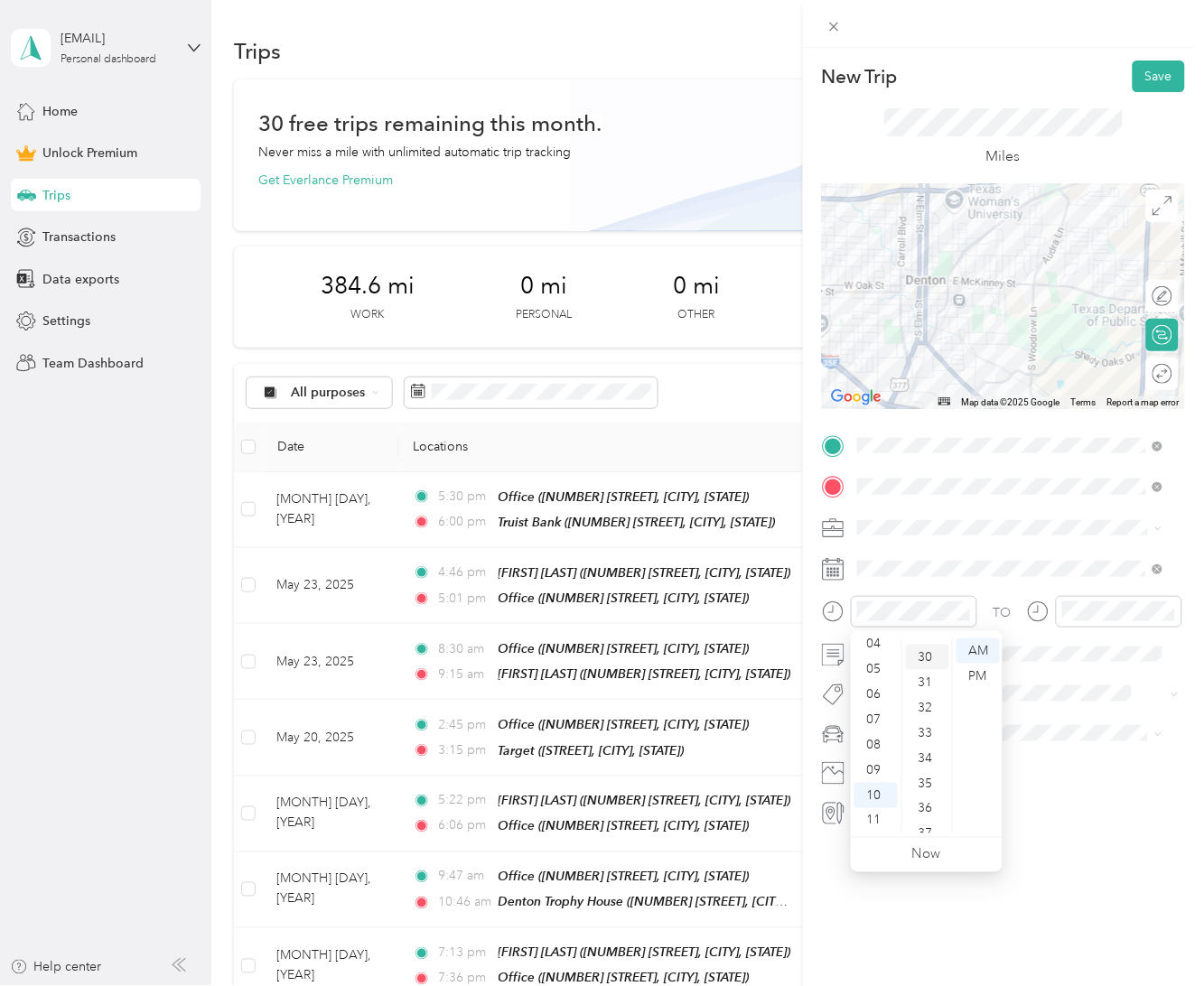 scroll, scrollTop: 758, scrollLeft: 0, axis: vertical 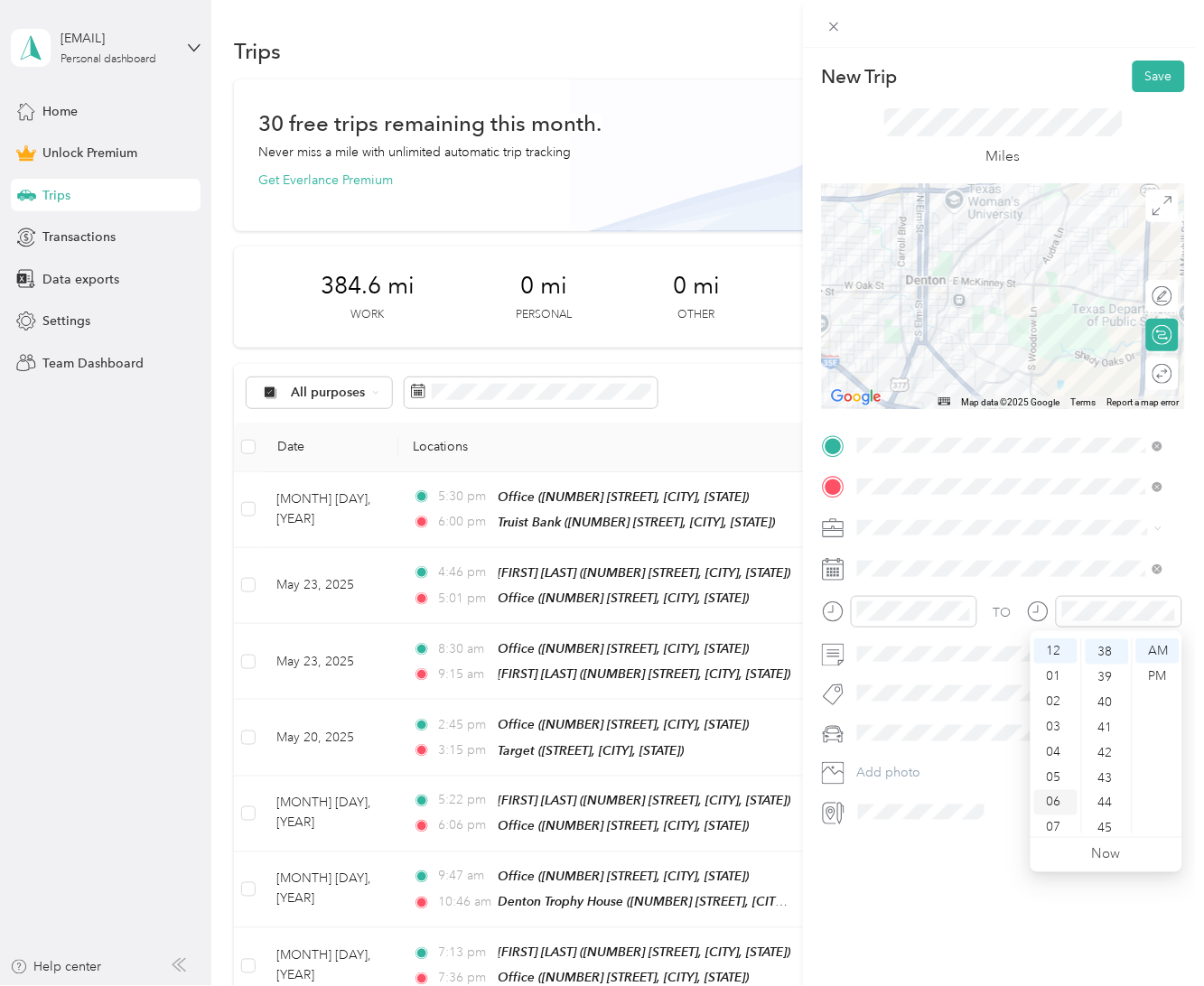 click on "06" at bounding box center (1056, 803) 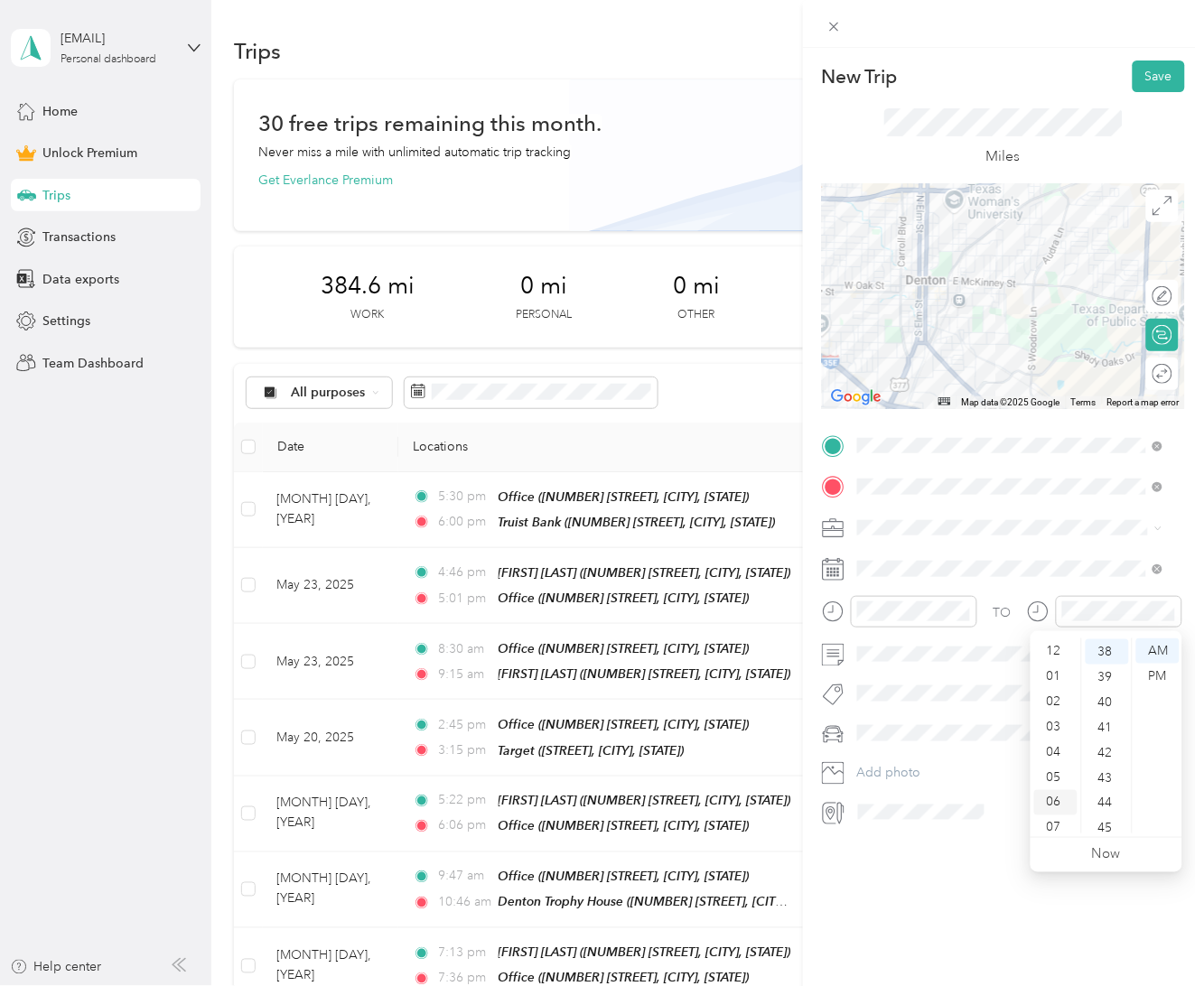 scroll, scrollTop: 108, scrollLeft: 0, axis: vertical 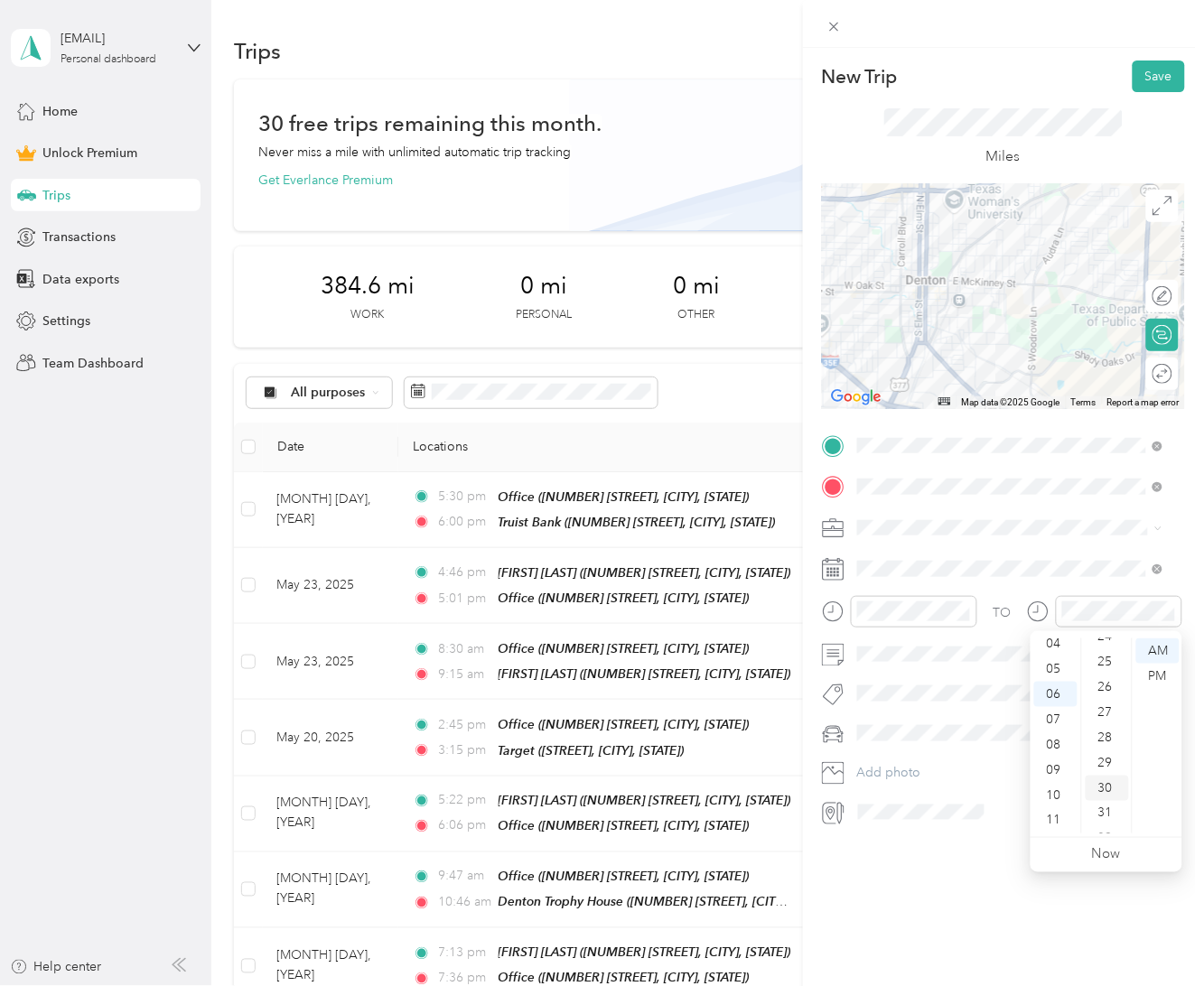 click on "30" at bounding box center (1107, 788) 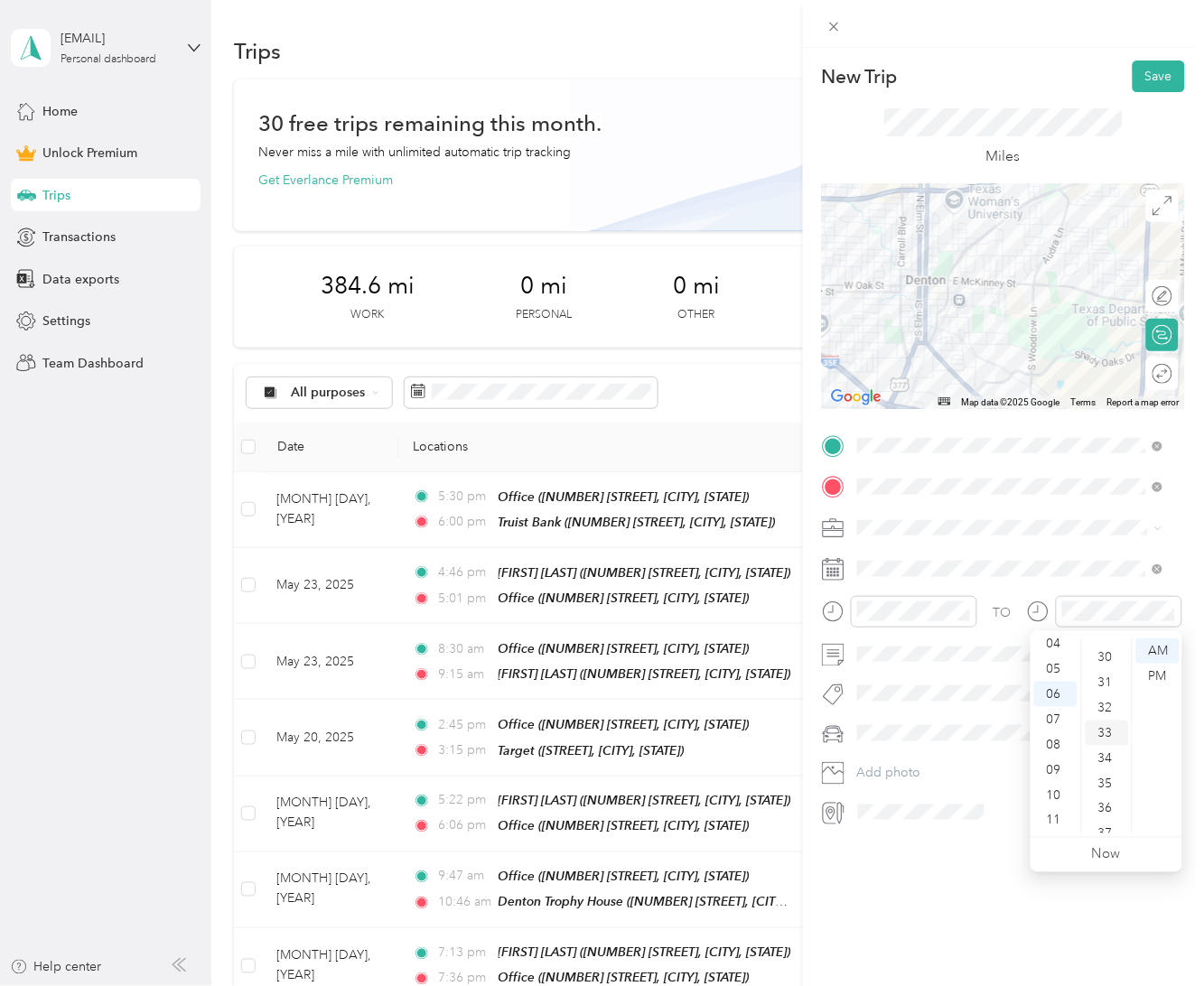 scroll, scrollTop: 758, scrollLeft: 0, axis: vertical 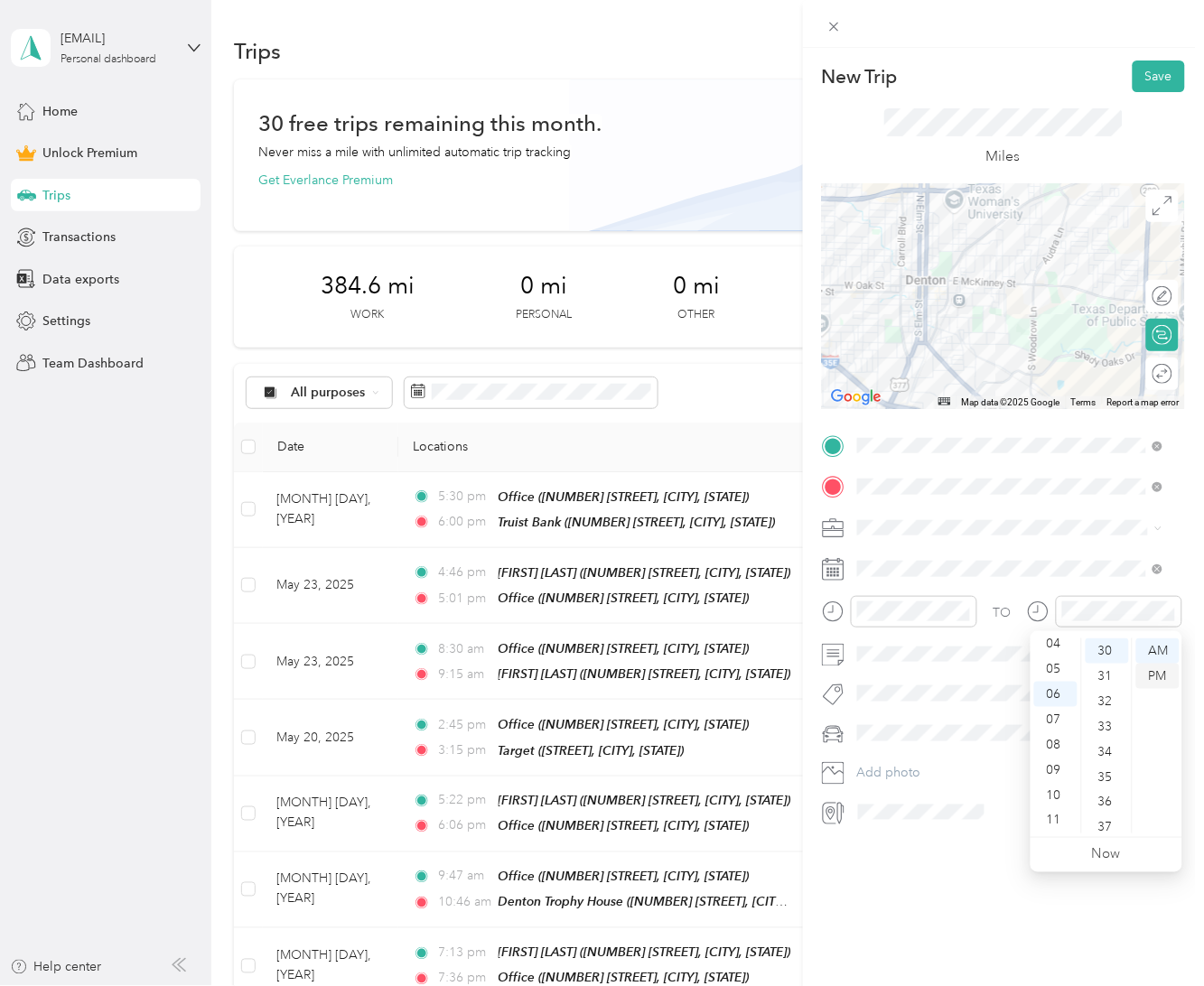 click on "PM" at bounding box center [1158, 676] 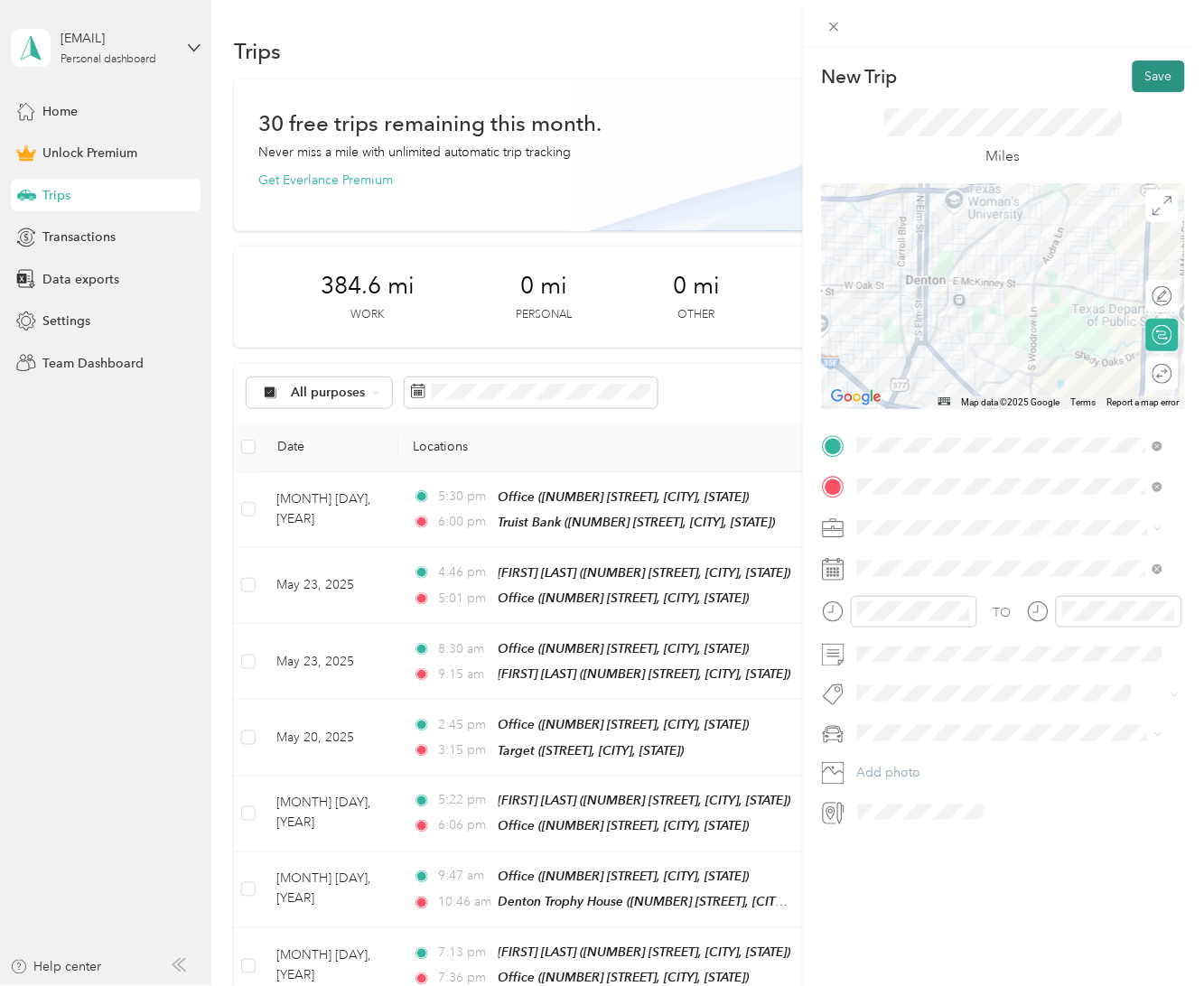 click on "Save" at bounding box center [1159, 76] 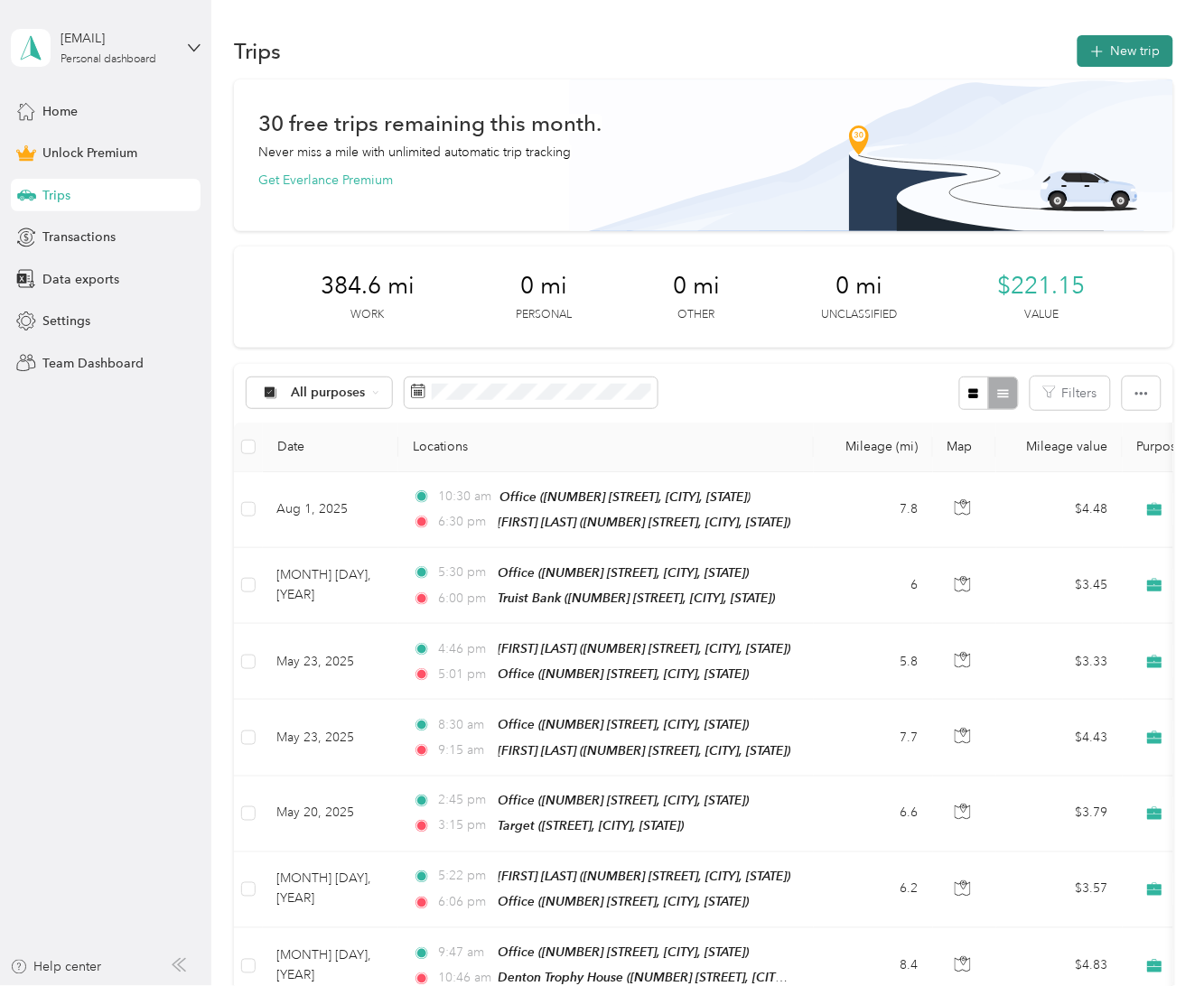 click on "New trip" at bounding box center [1125, 51] 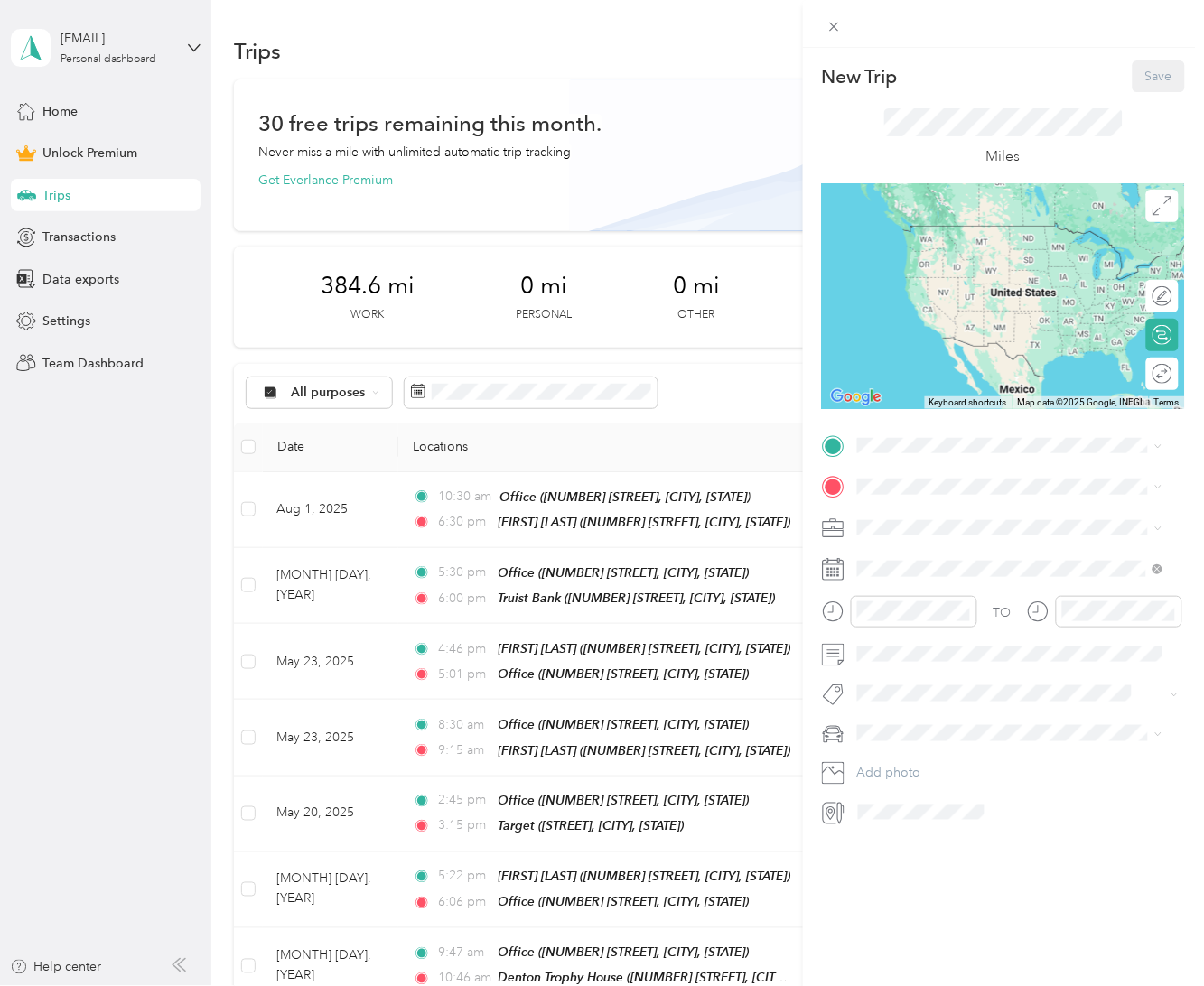 click on "Work" at bounding box center [879, 554] 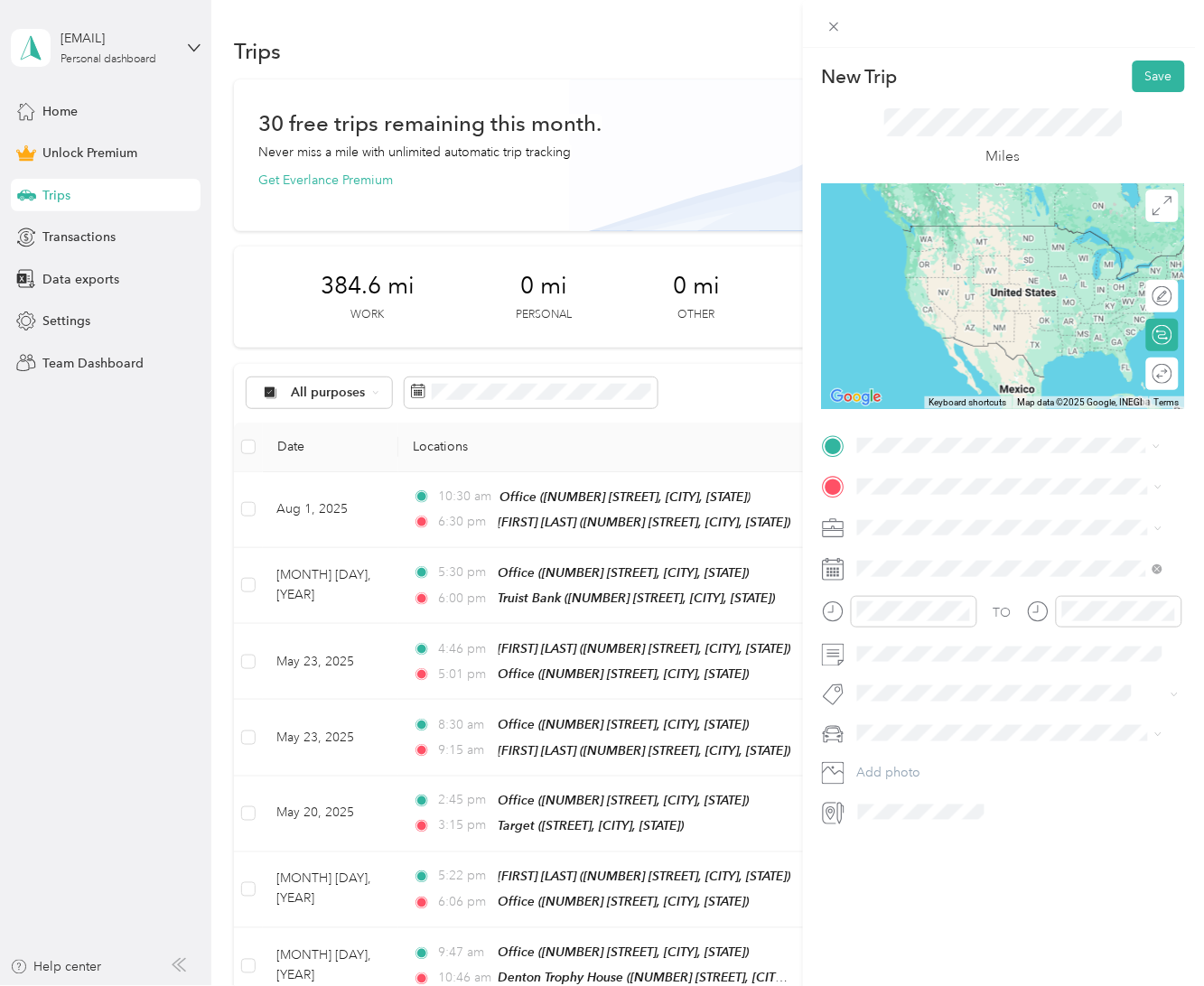 click on "[NUMBER] [STREET], [POSTAL_CODE], [CITY], [STATE], [COUNTRY]" at bounding box center (1023, 547) 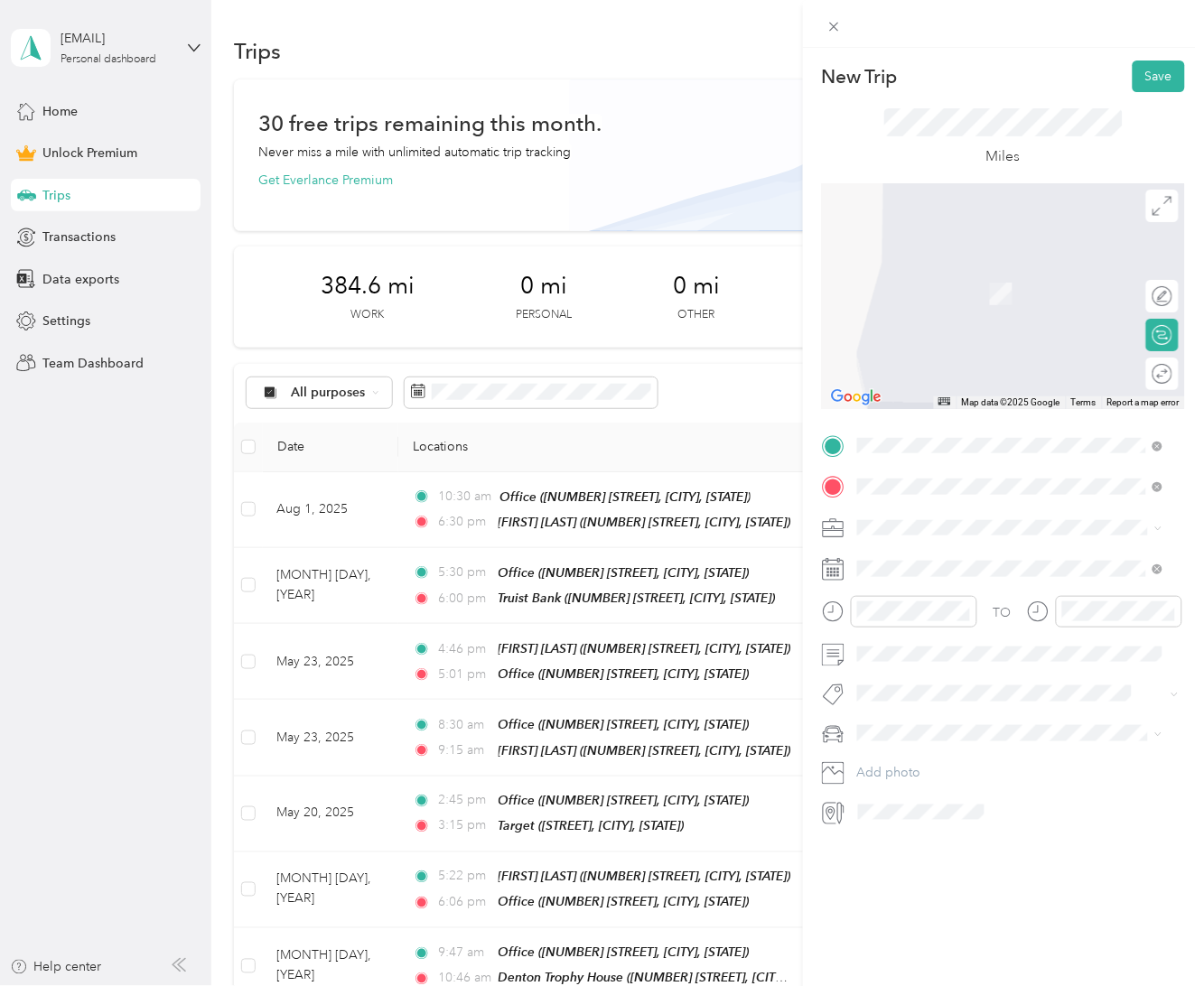 click on "[NUMBER] [STREET], [POSTAL_CODE], [CITY], [STATE], [COUNTRY]" at bounding box center (1023, 588) 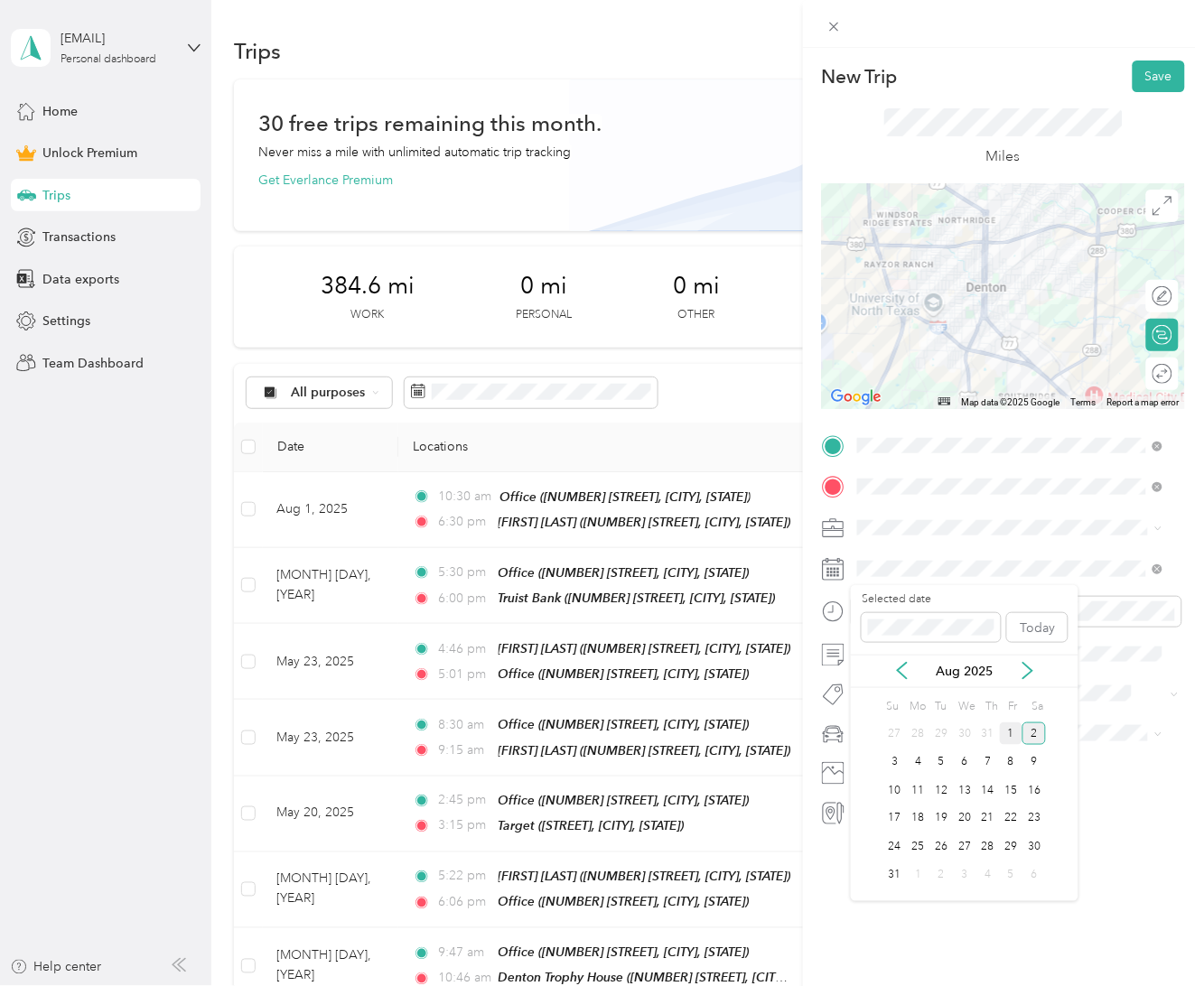 click on "1" at bounding box center [1012, 733] 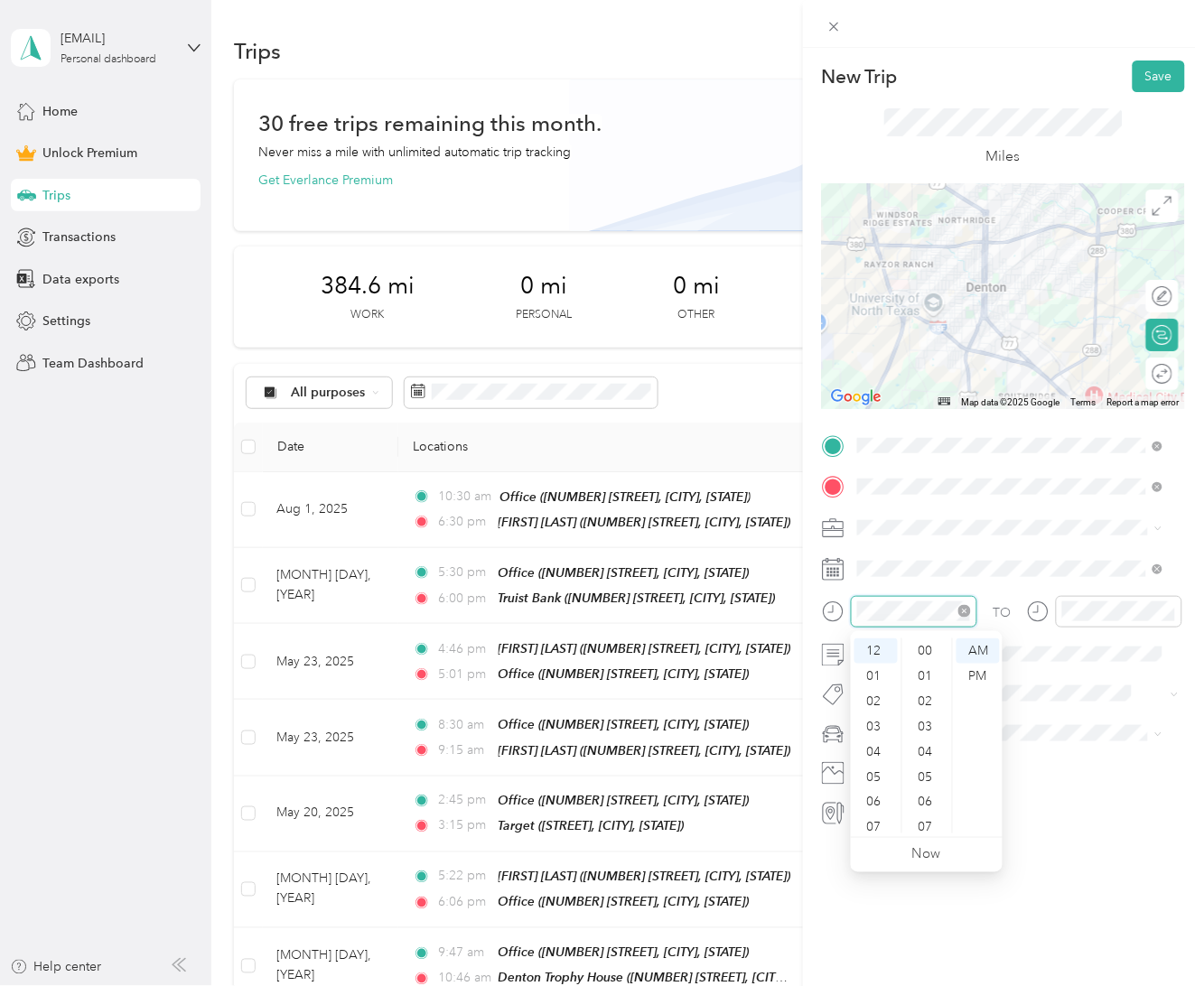 scroll, scrollTop: 1112, scrollLeft: 0, axis: vertical 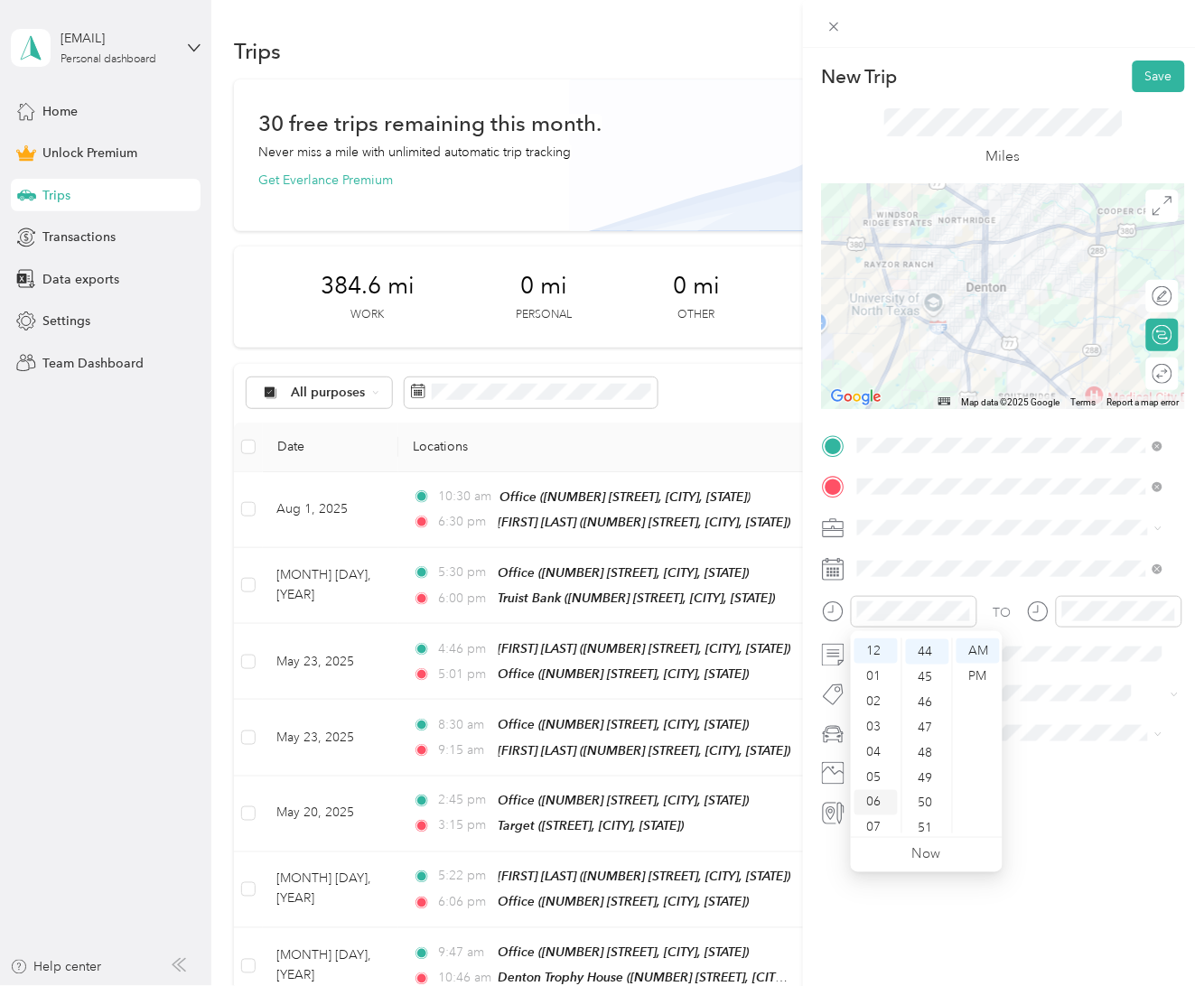 click on "06" at bounding box center (876, 803) 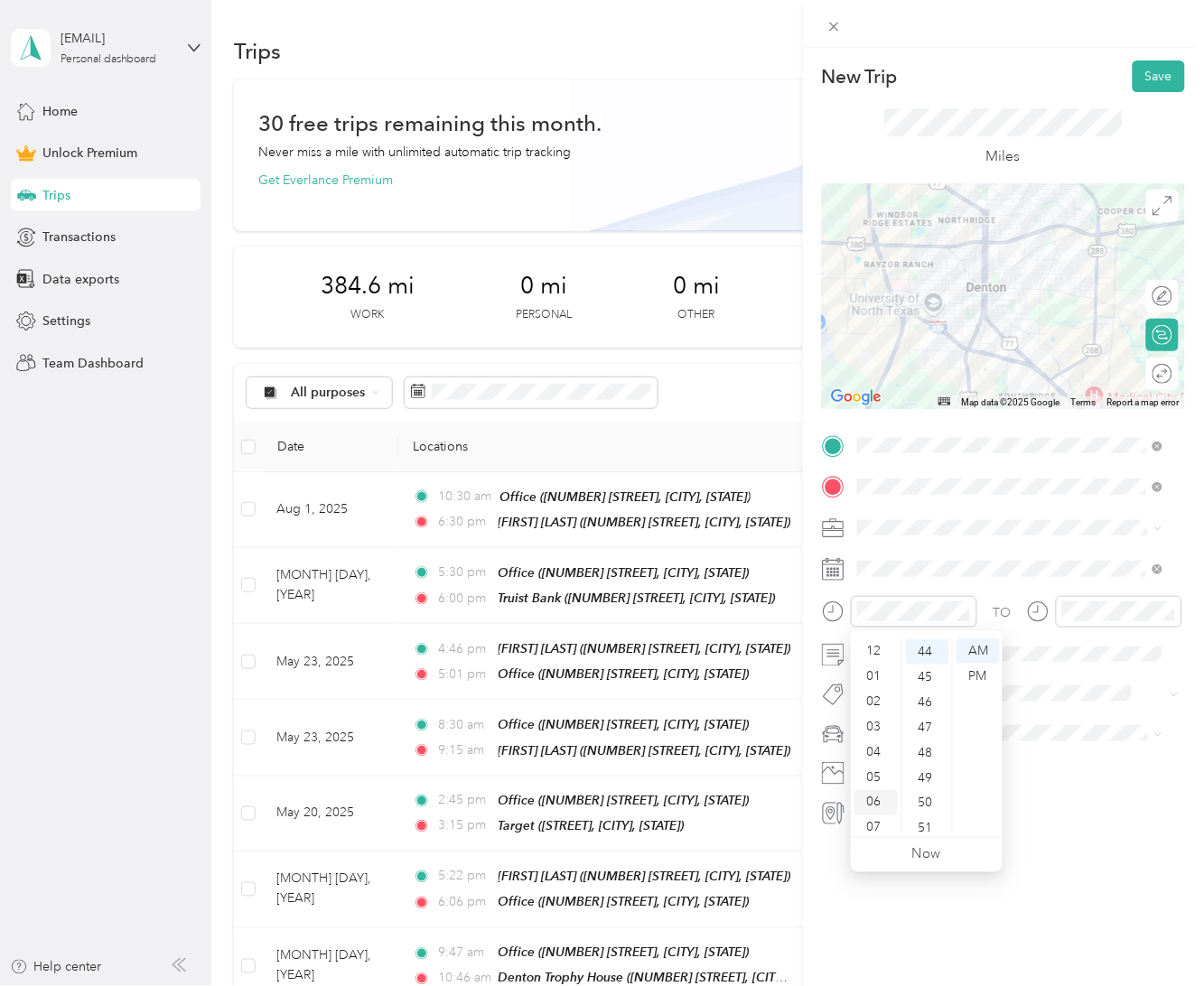 scroll, scrollTop: 108, scrollLeft: 0, axis: vertical 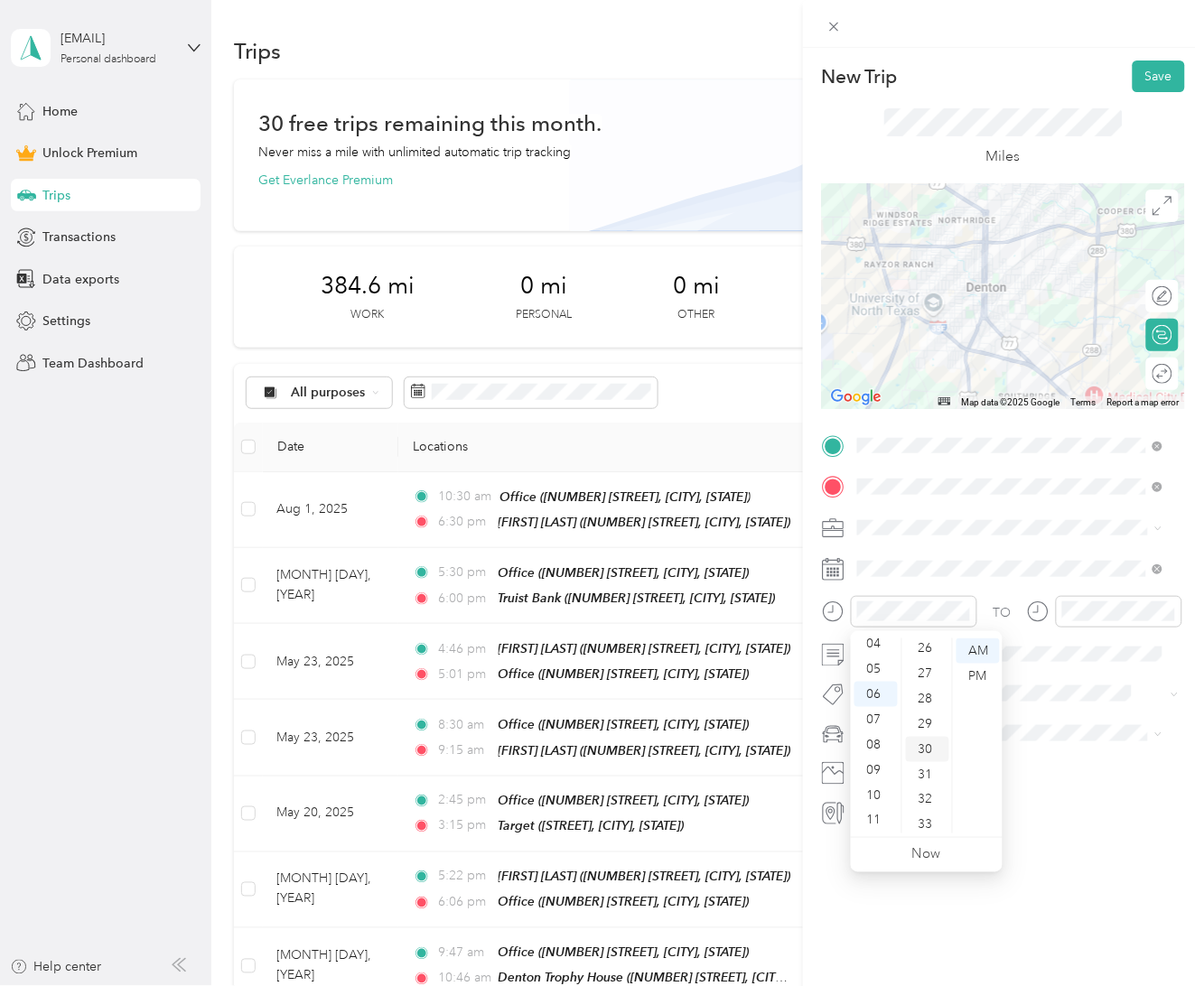 click on "30" at bounding box center [928, 749] 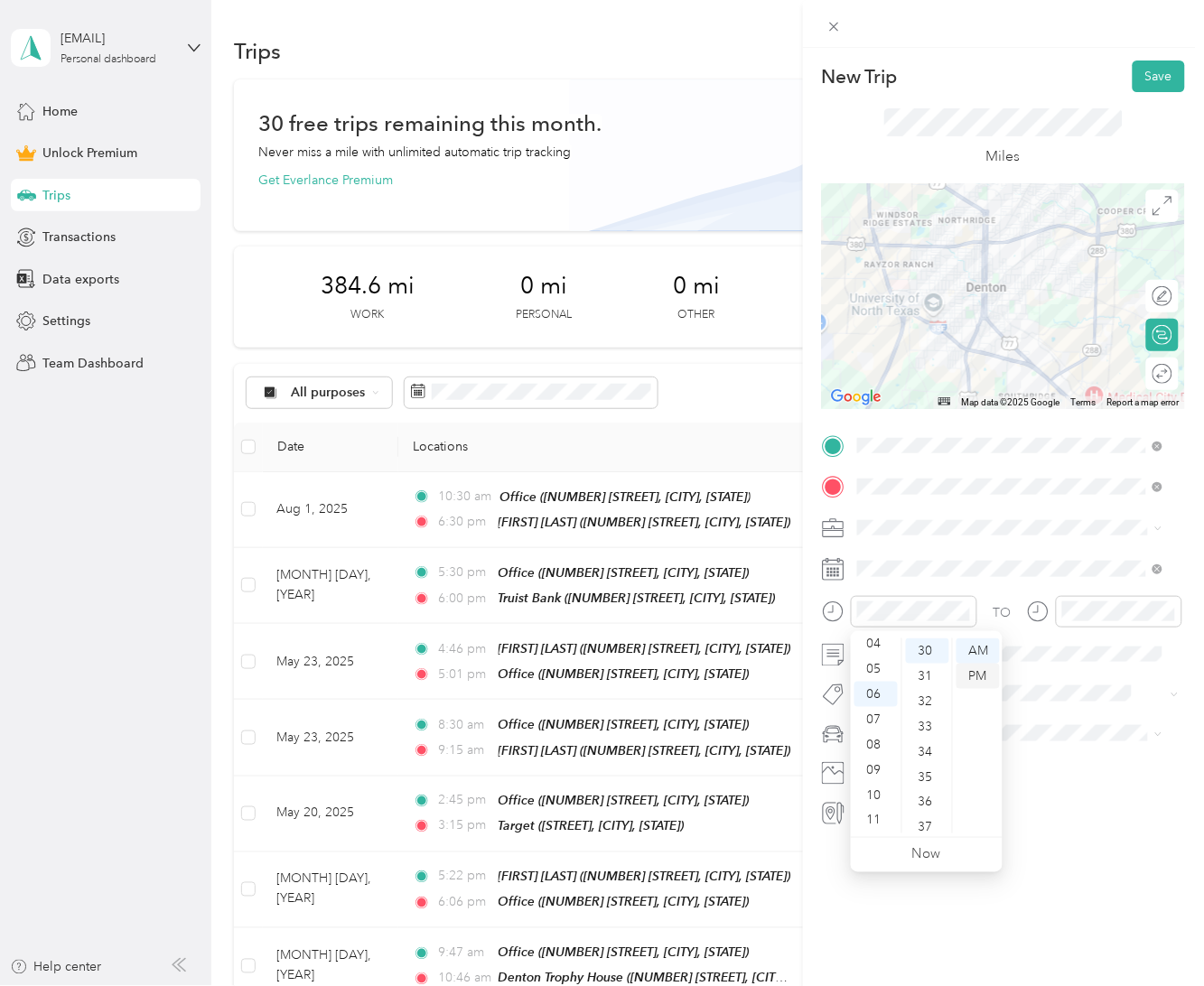 click on "PM" at bounding box center [978, 676] 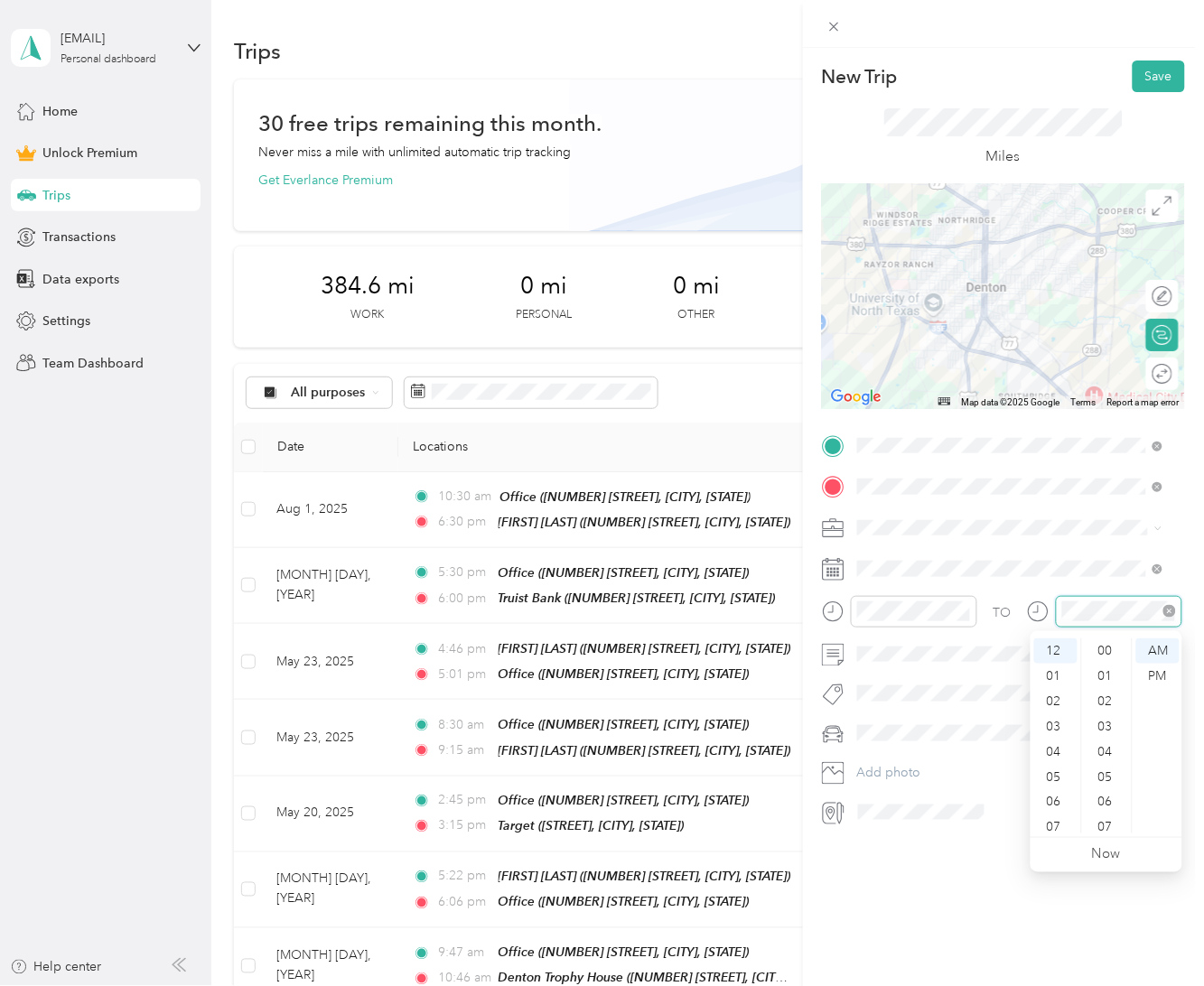 scroll, scrollTop: 1112, scrollLeft: 0, axis: vertical 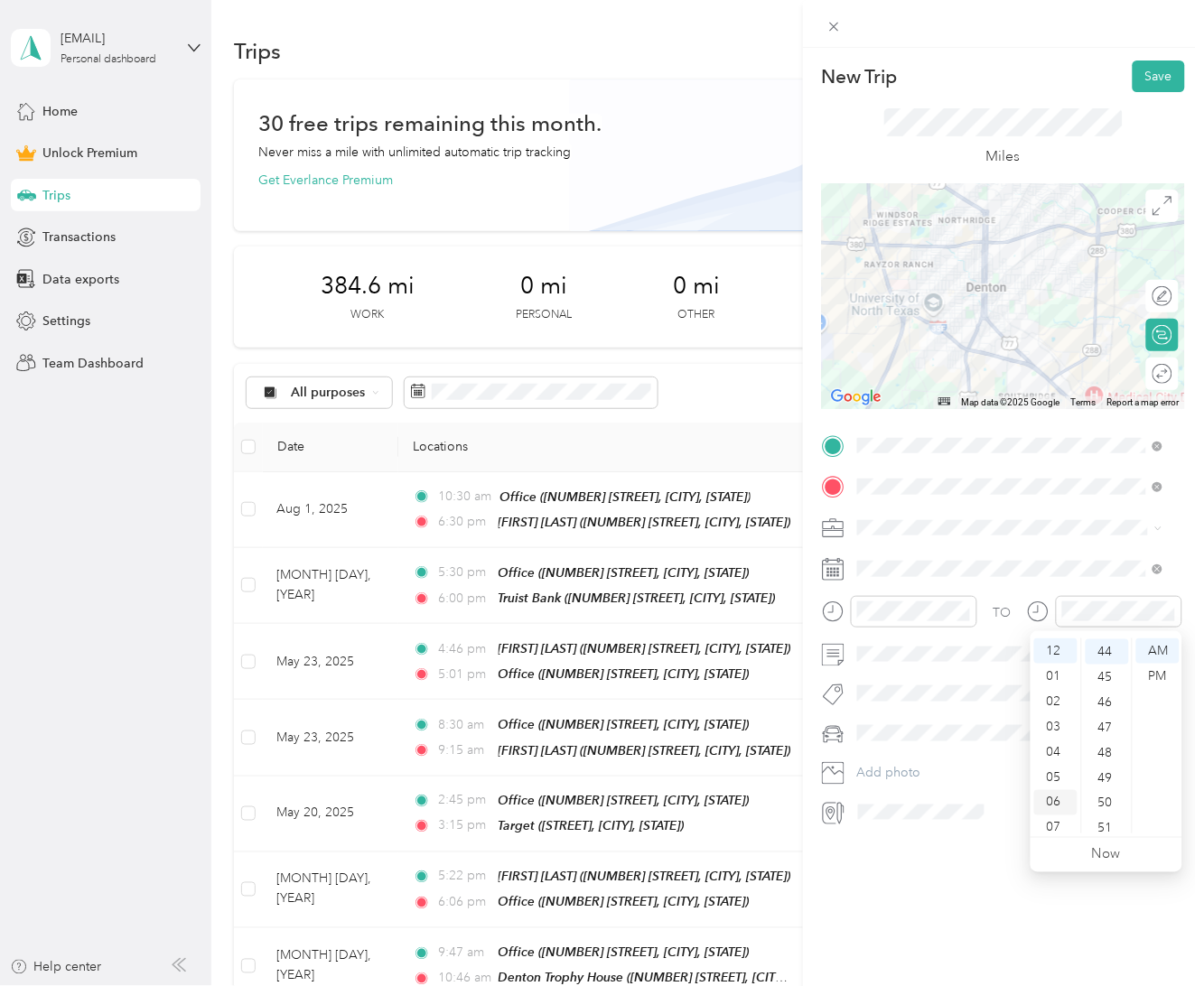 click on "06" at bounding box center [1056, 803] 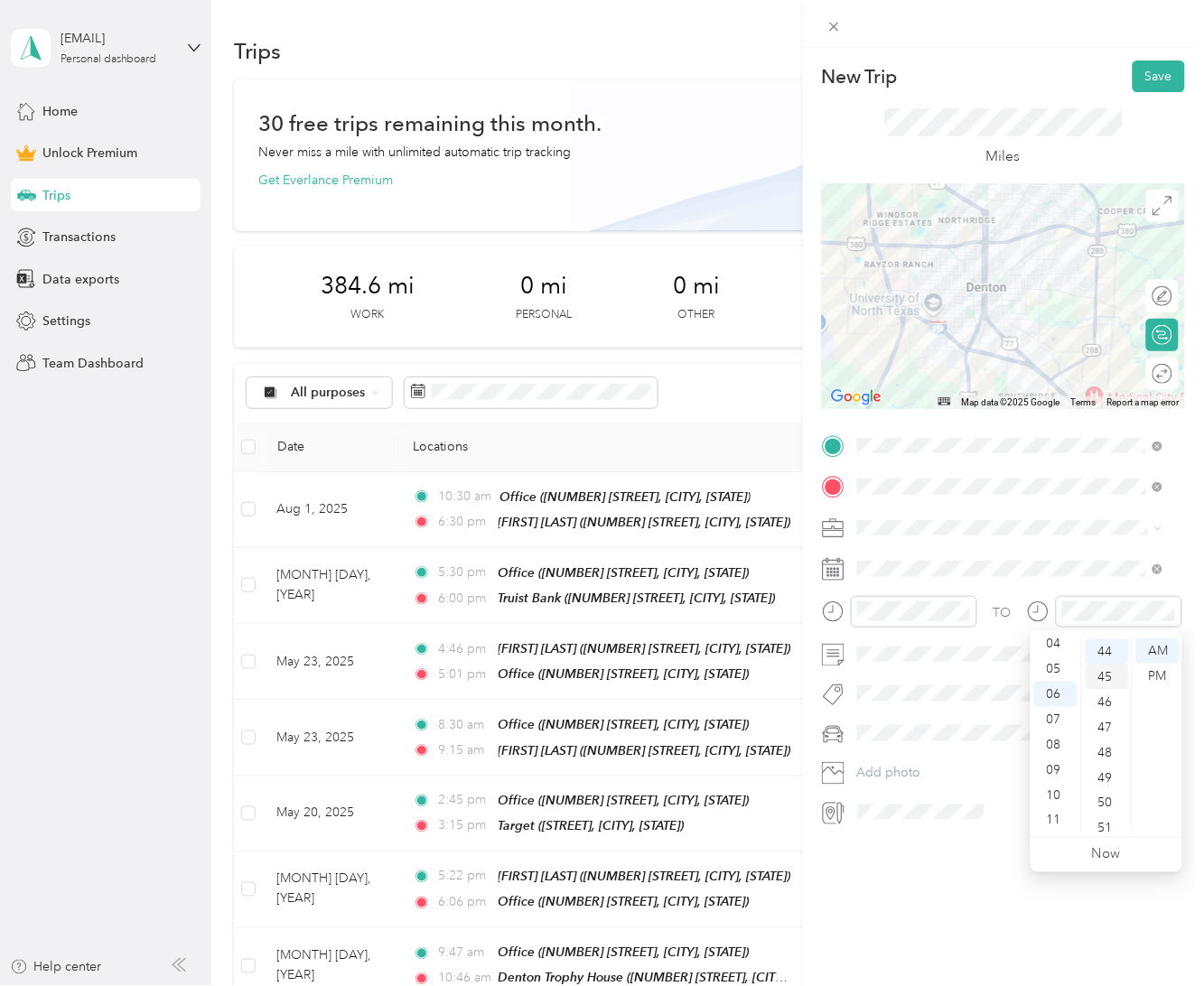 click on "45" at bounding box center [1107, 677] 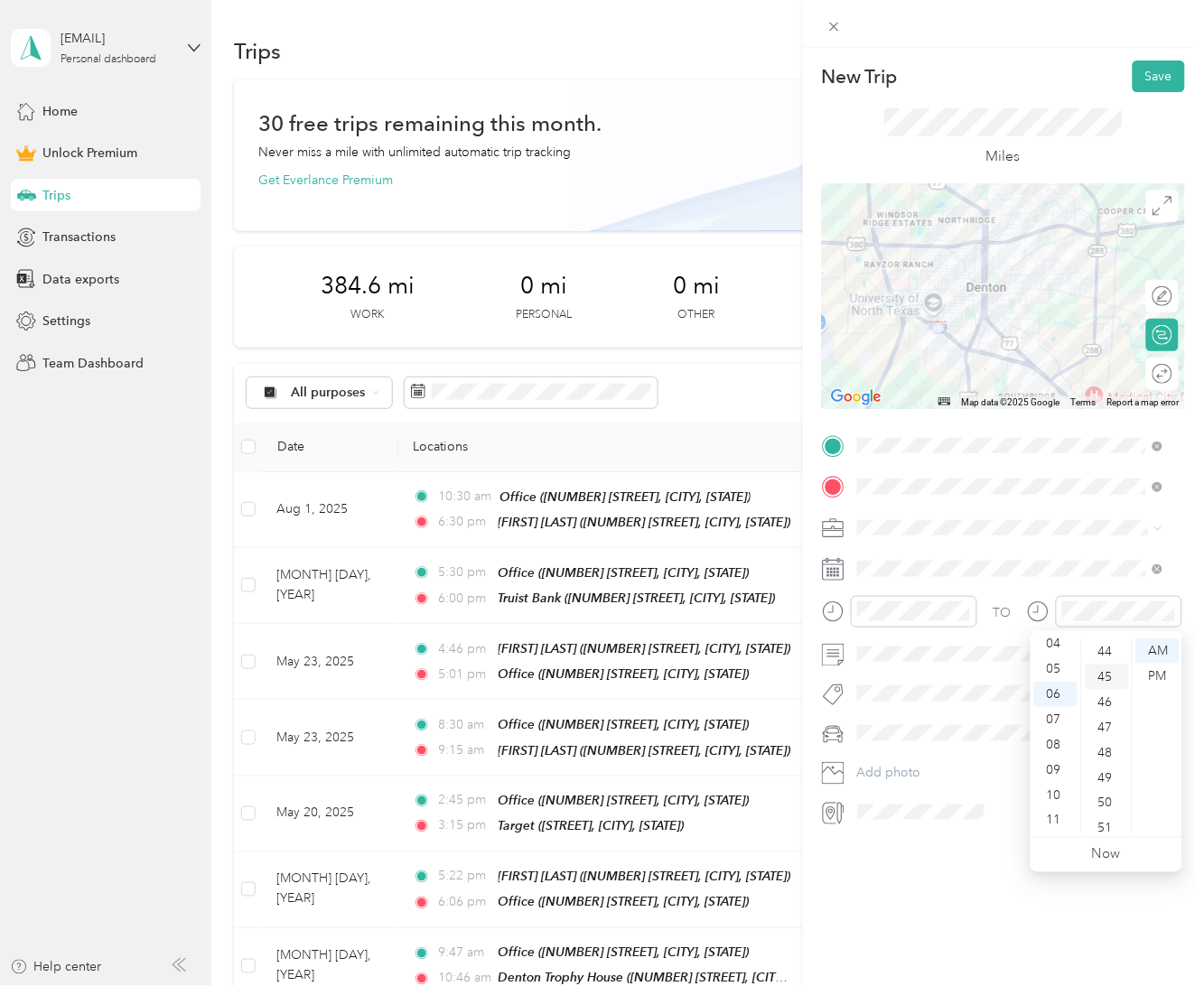 scroll, scrollTop: 1136, scrollLeft: 0, axis: vertical 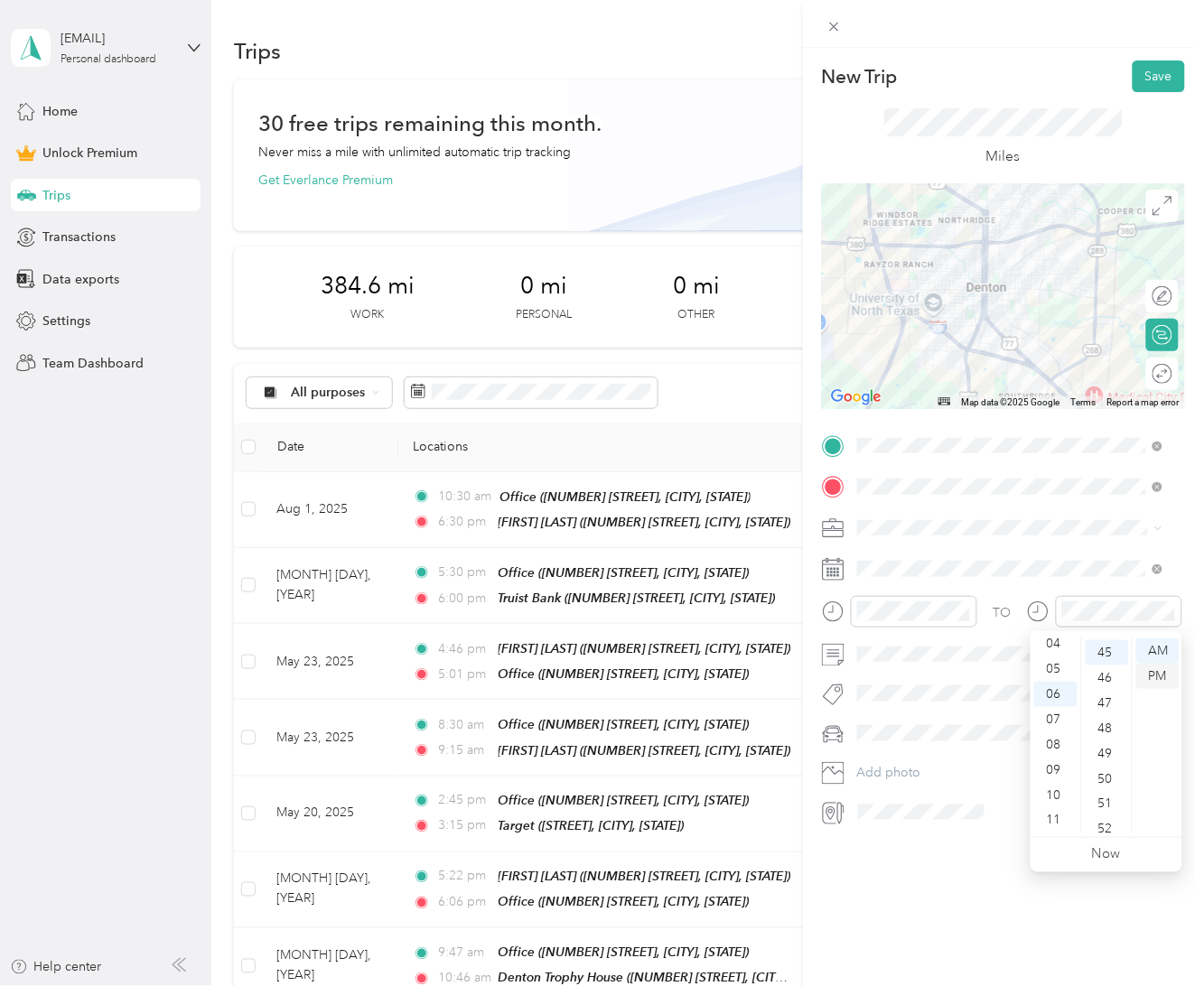 click on "PM" at bounding box center [1158, 676] 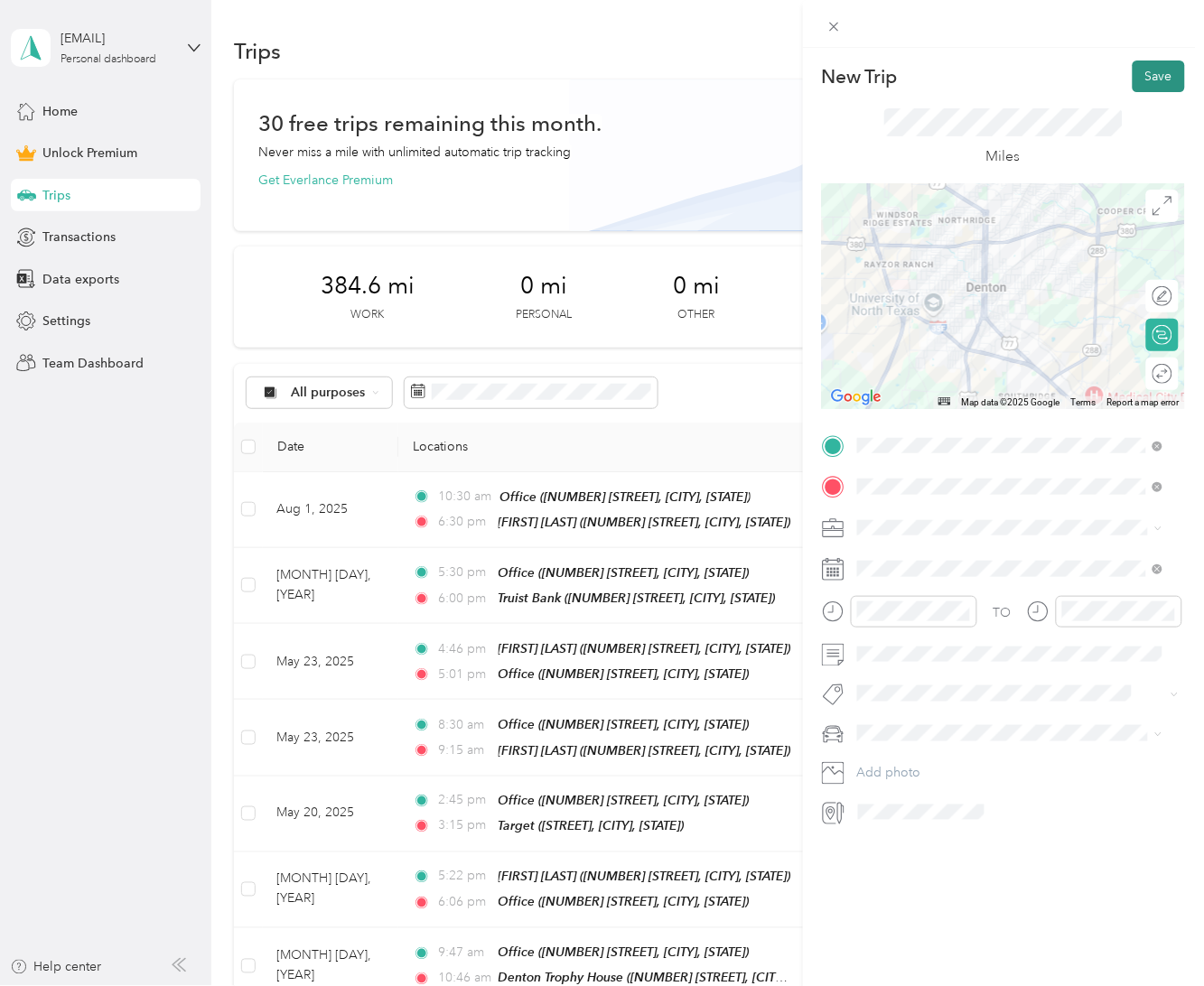 click on "Save" at bounding box center [1159, 76] 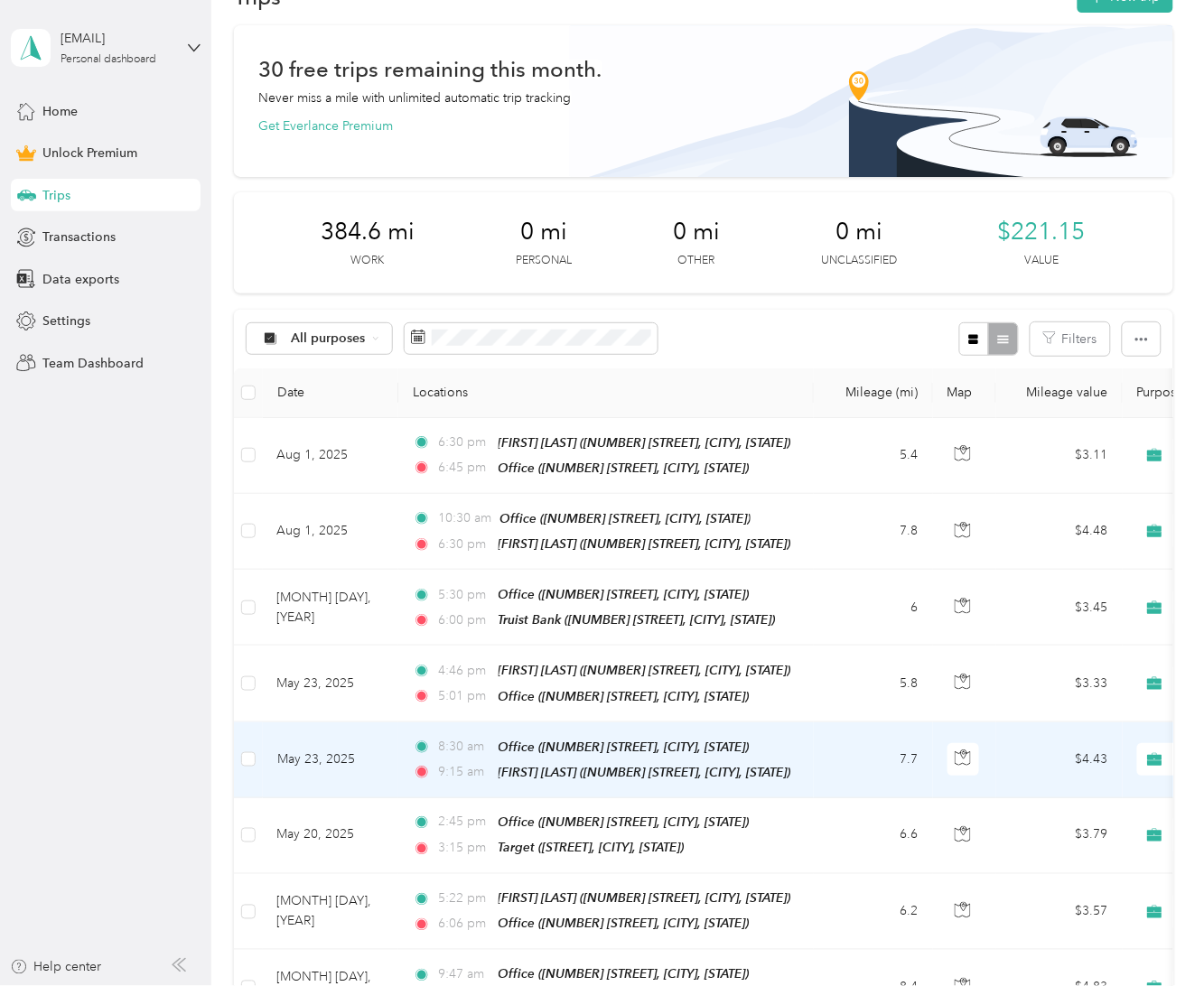 scroll, scrollTop: 0, scrollLeft: 0, axis: both 